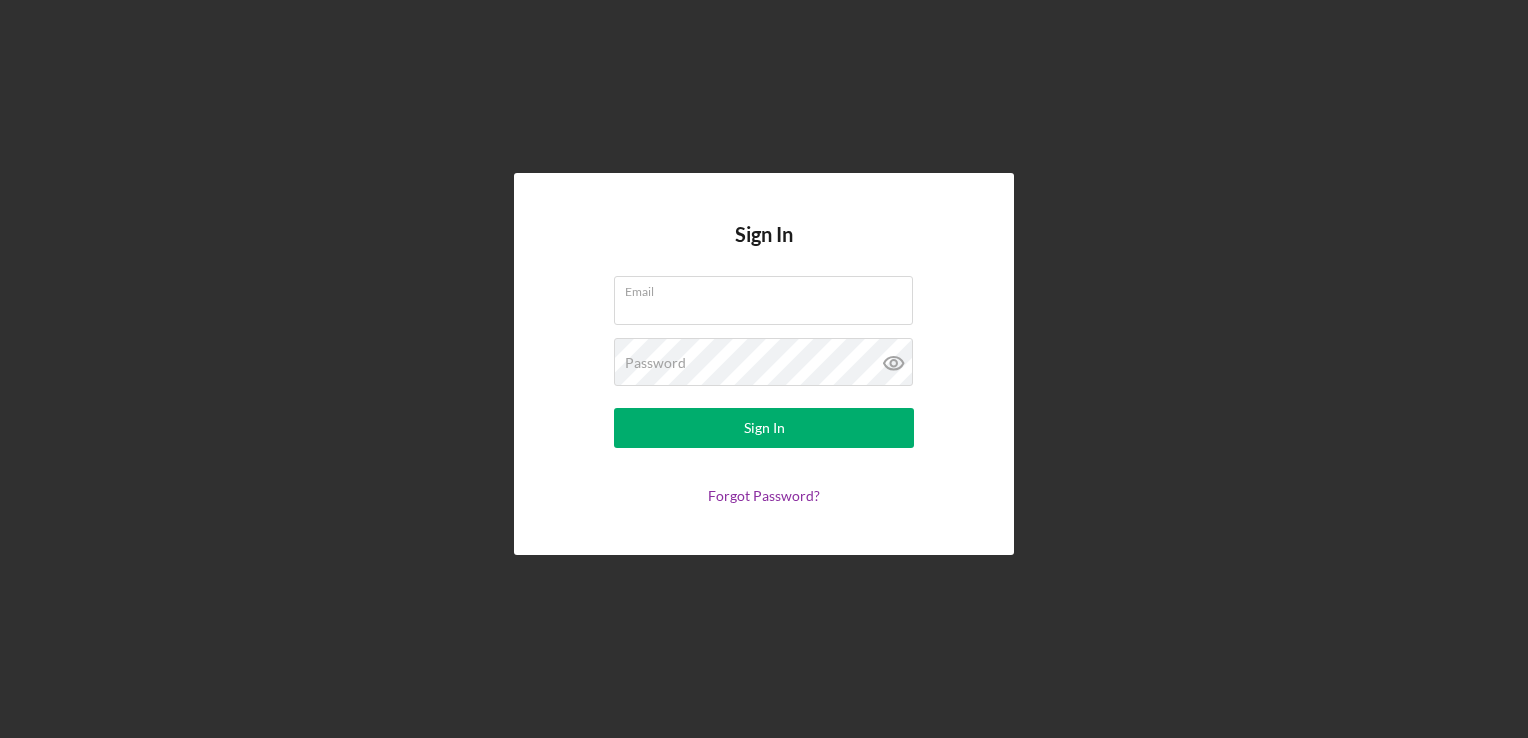 scroll, scrollTop: 0, scrollLeft: 0, axis: both 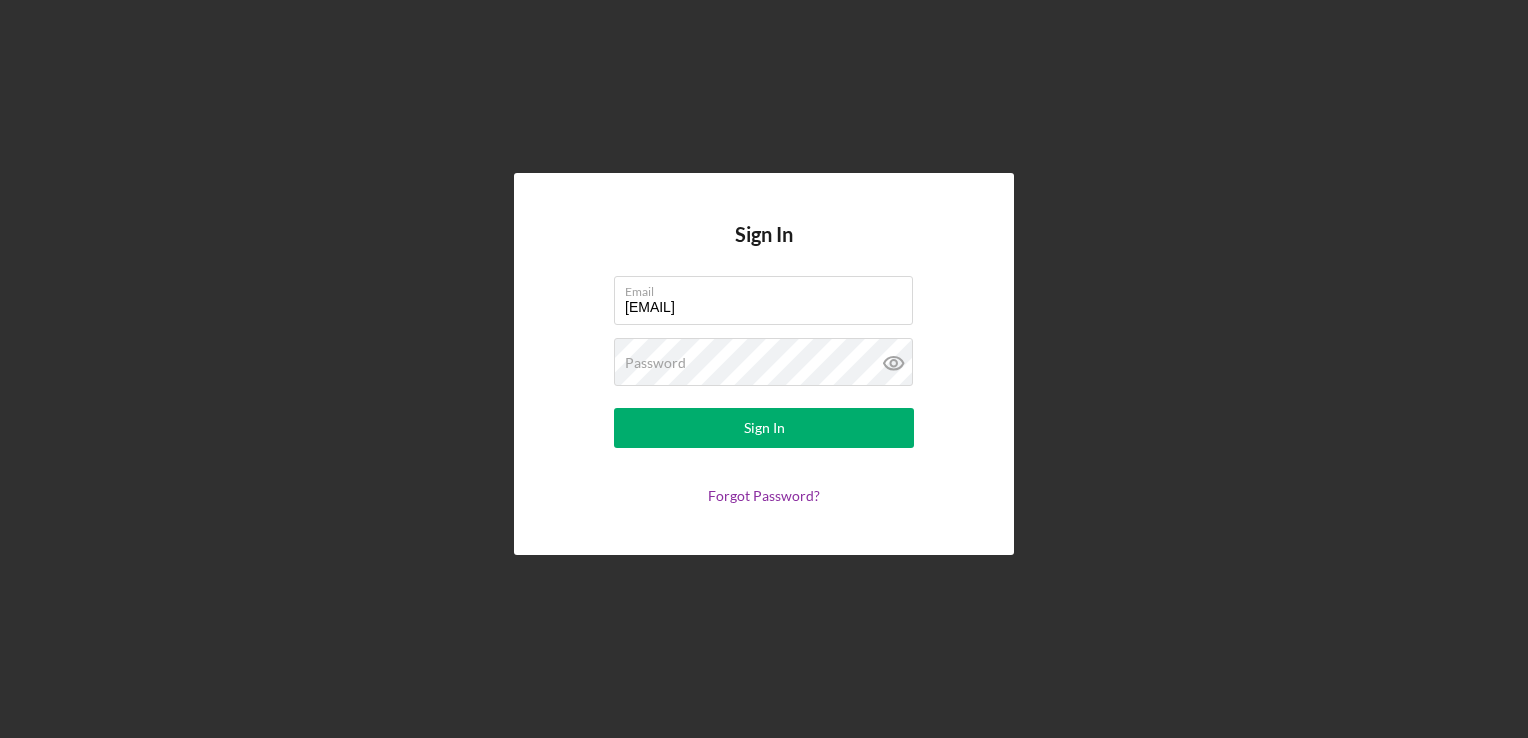 click on "Sign In" at bounding box center [764, 428] 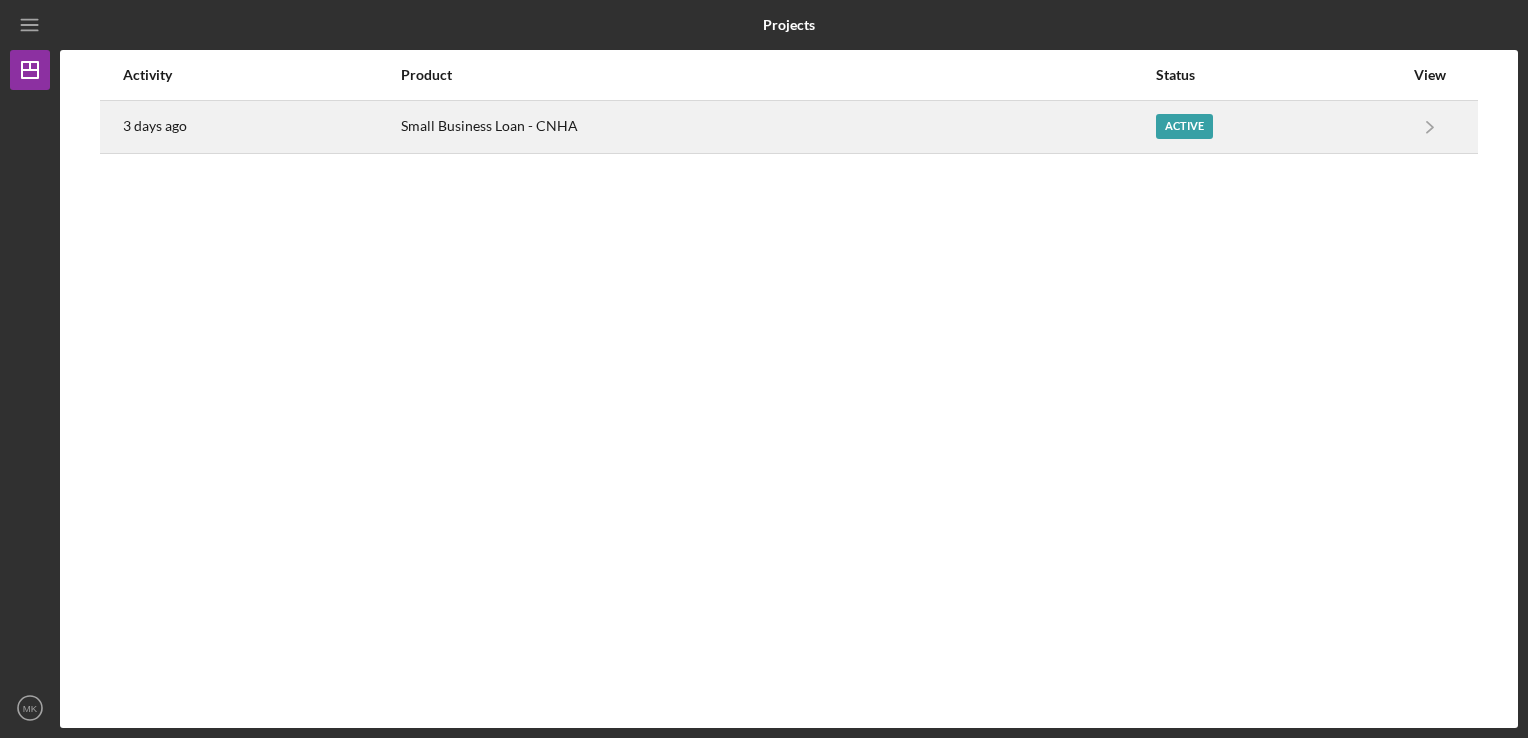 click on "Small Business Loan - CNHA" at bounding box center [777, 127] 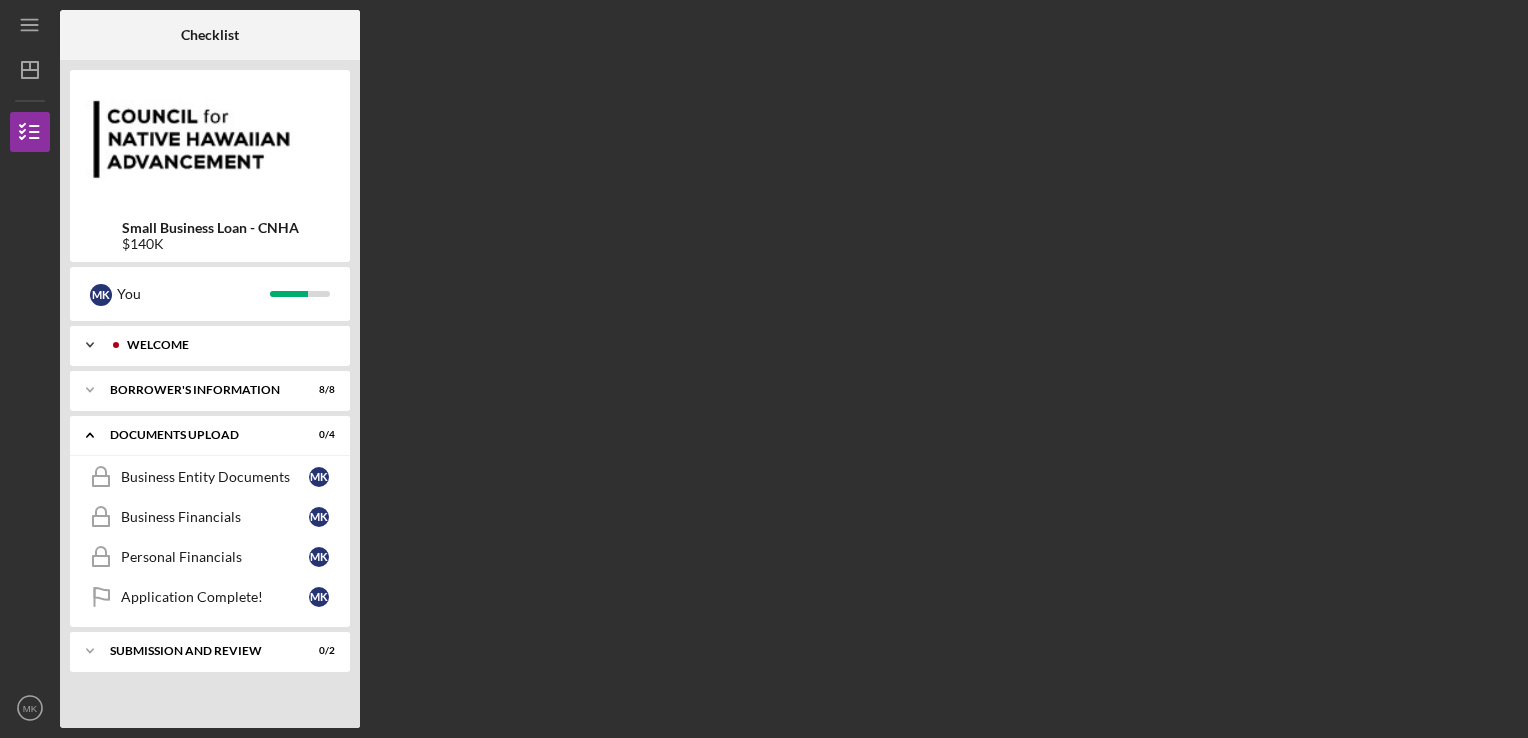 click on "Icon/Expander WELCOME 2 / 2" at bounding box center (210, 345) 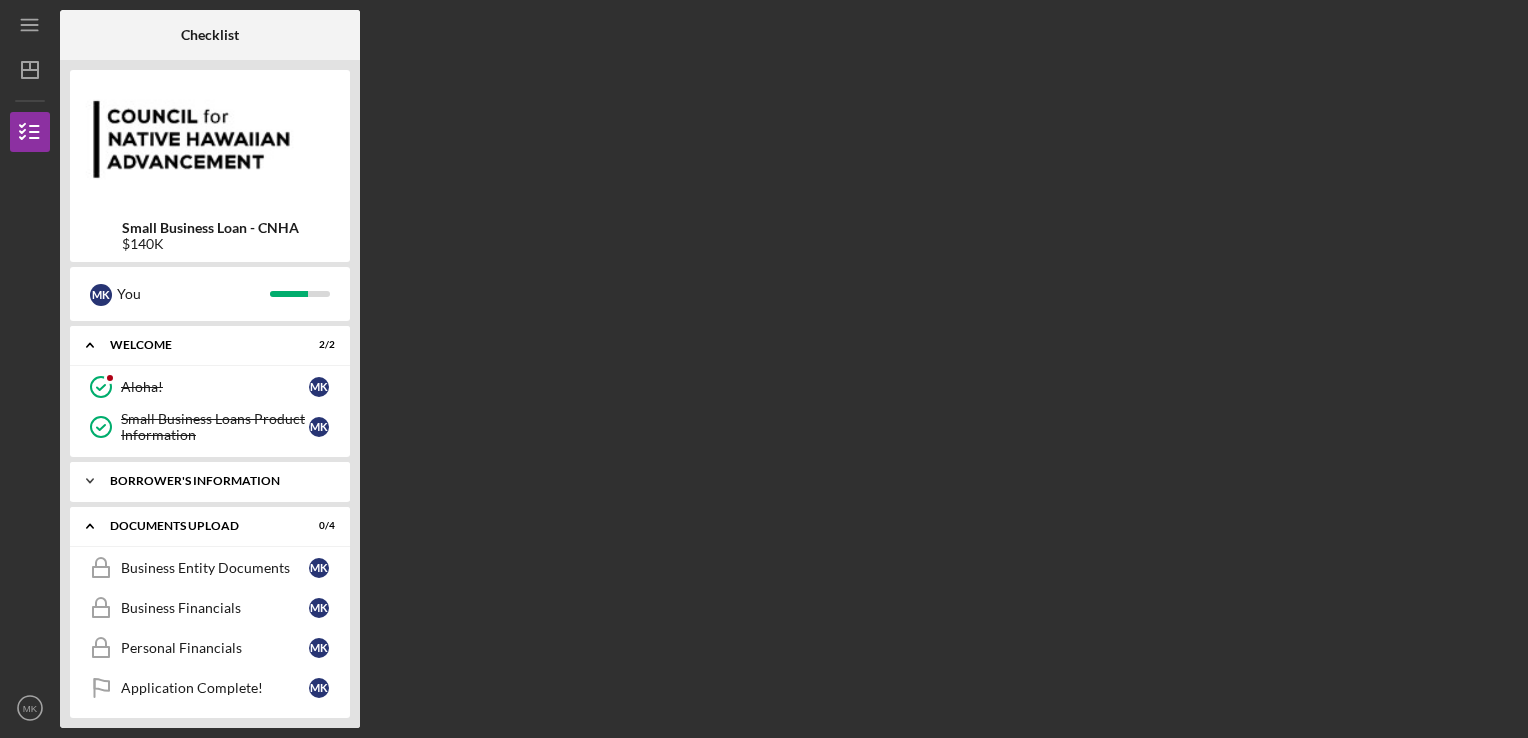 scroll, scrollTop: 52, scrollLeft: 0, axis: vertical 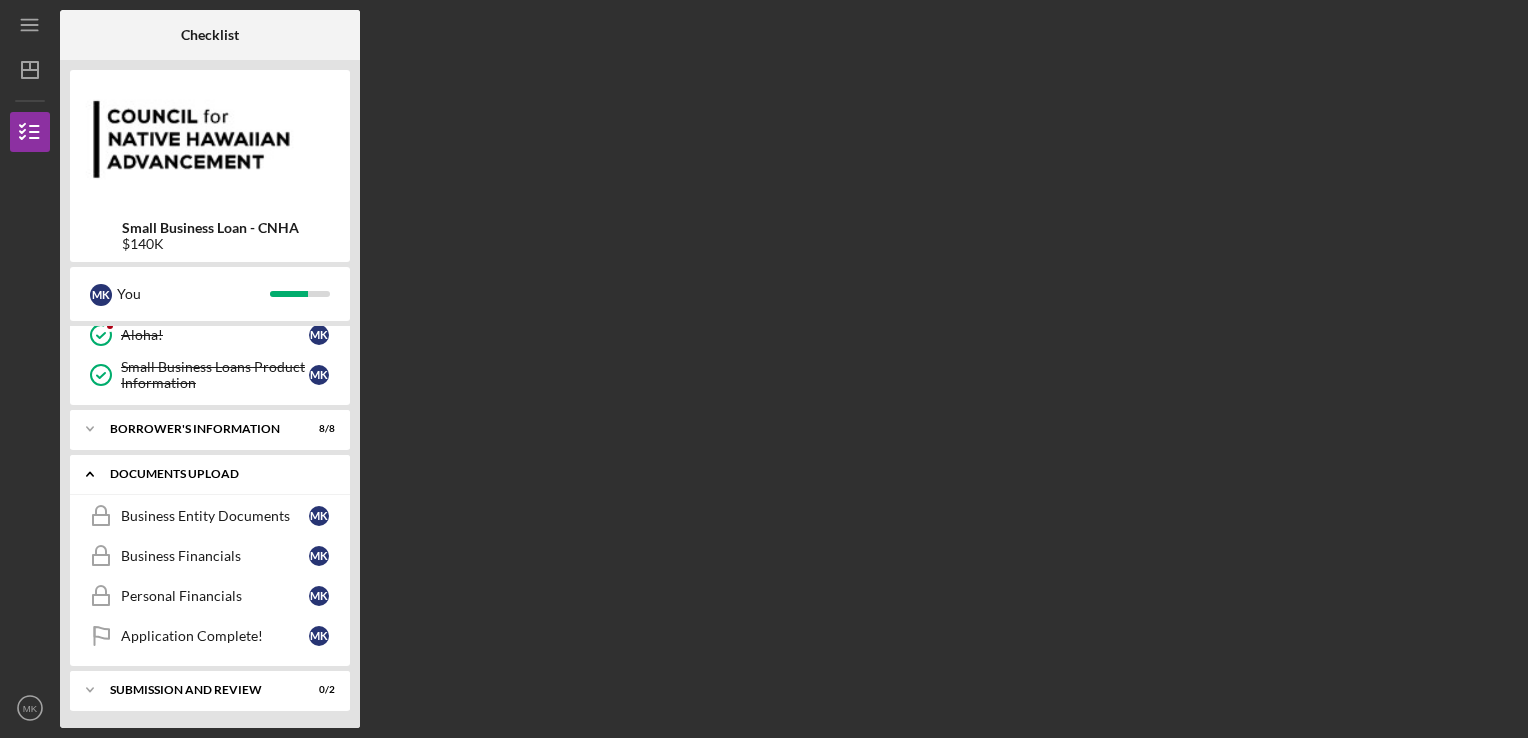 click on "Icon/Expander DOCUMENTS UPLOAD 0 / 4" at bounding box center (210, 474) 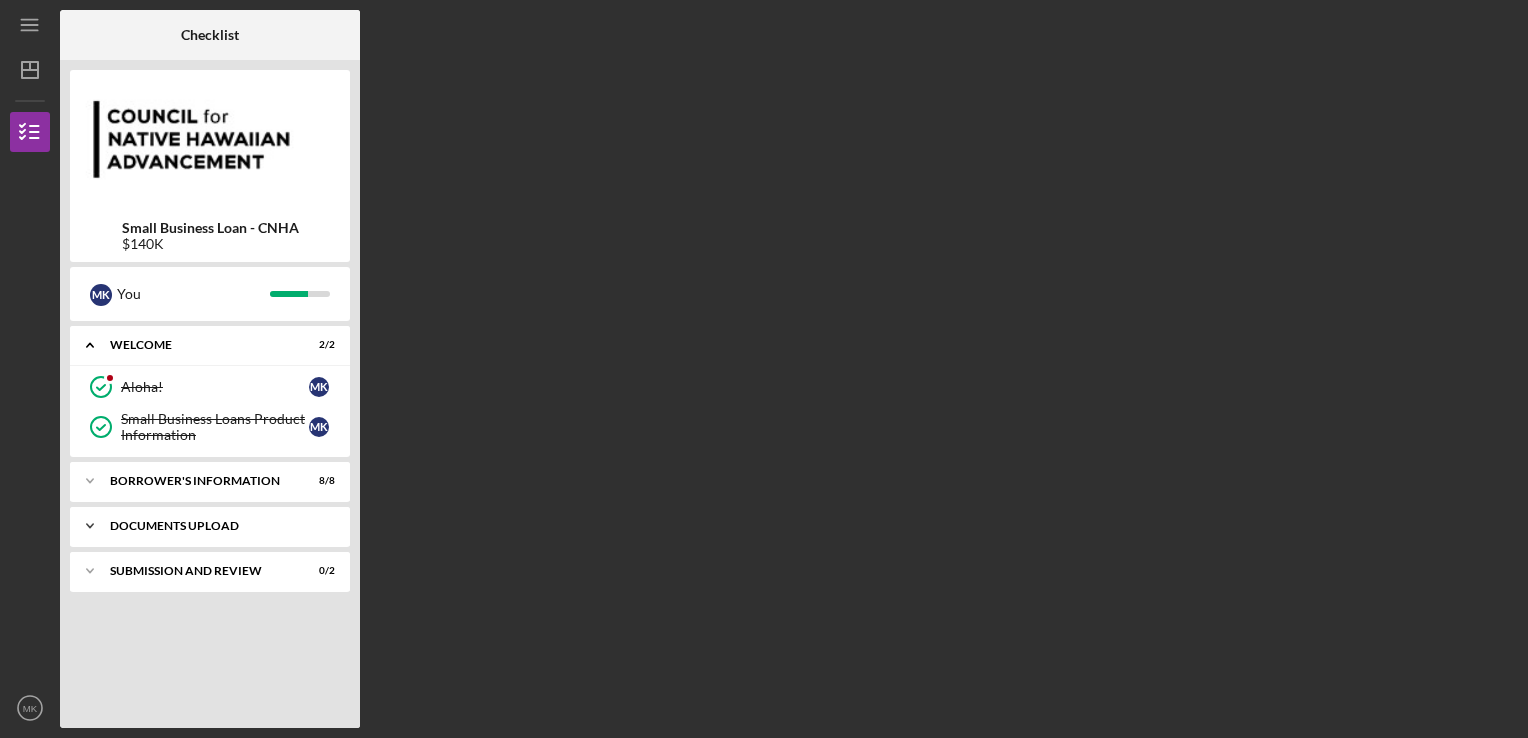scroll, scrollTop: 0, scrollLeft: 0, axis: both 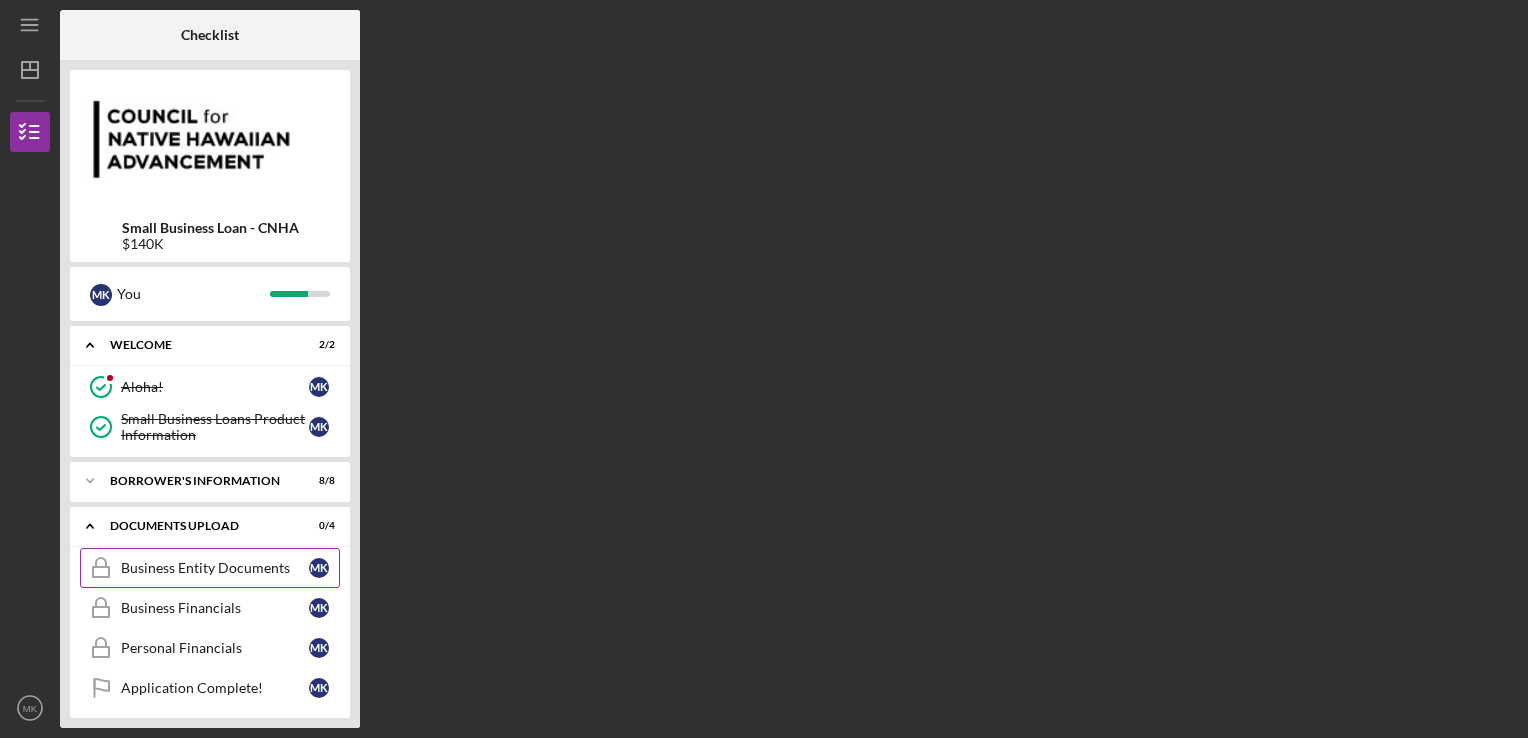 click on "Business Entity Documents Business Entity Documents M K" at bounding box center [210, 568] 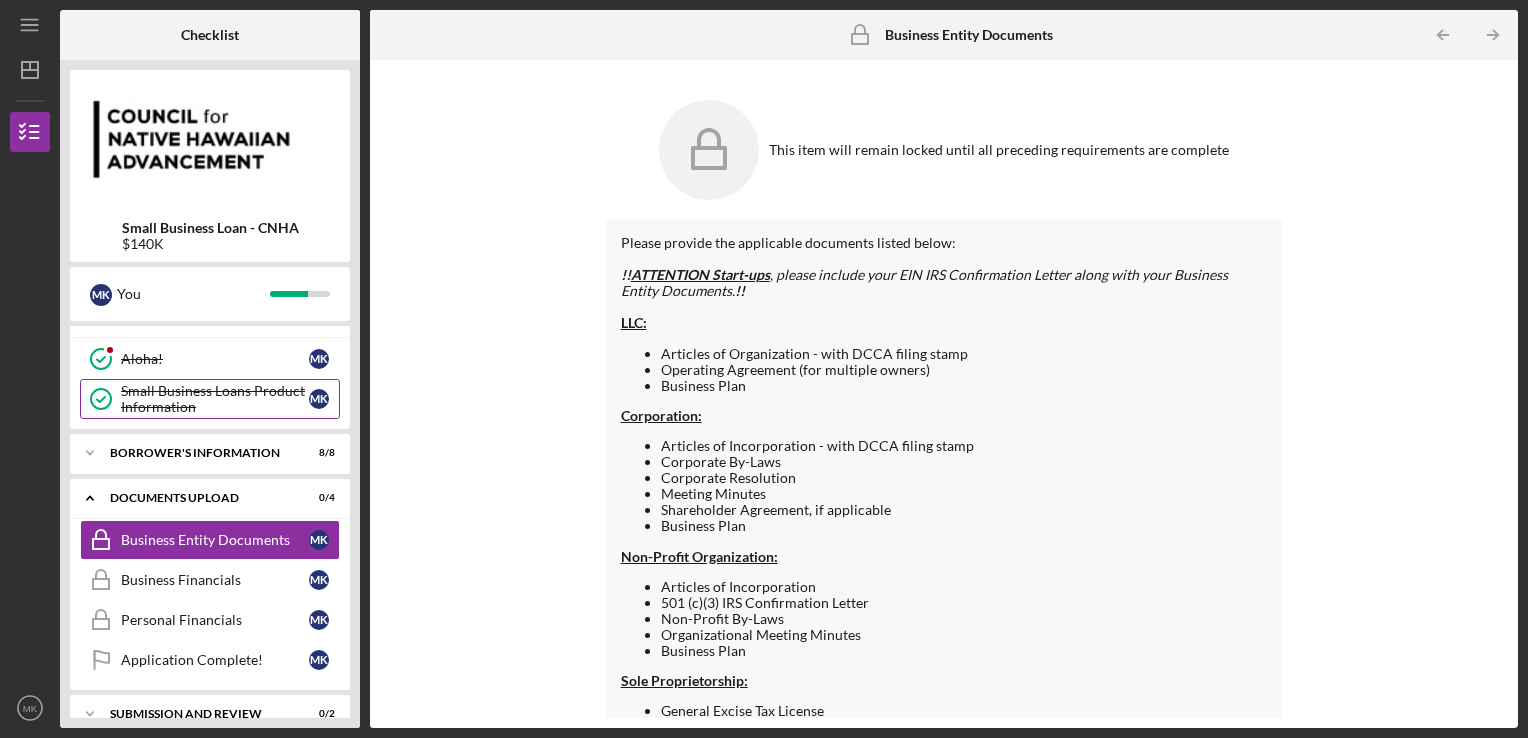 scroll, scrollTop: 52, scrollLeft: 0, axis: vertical 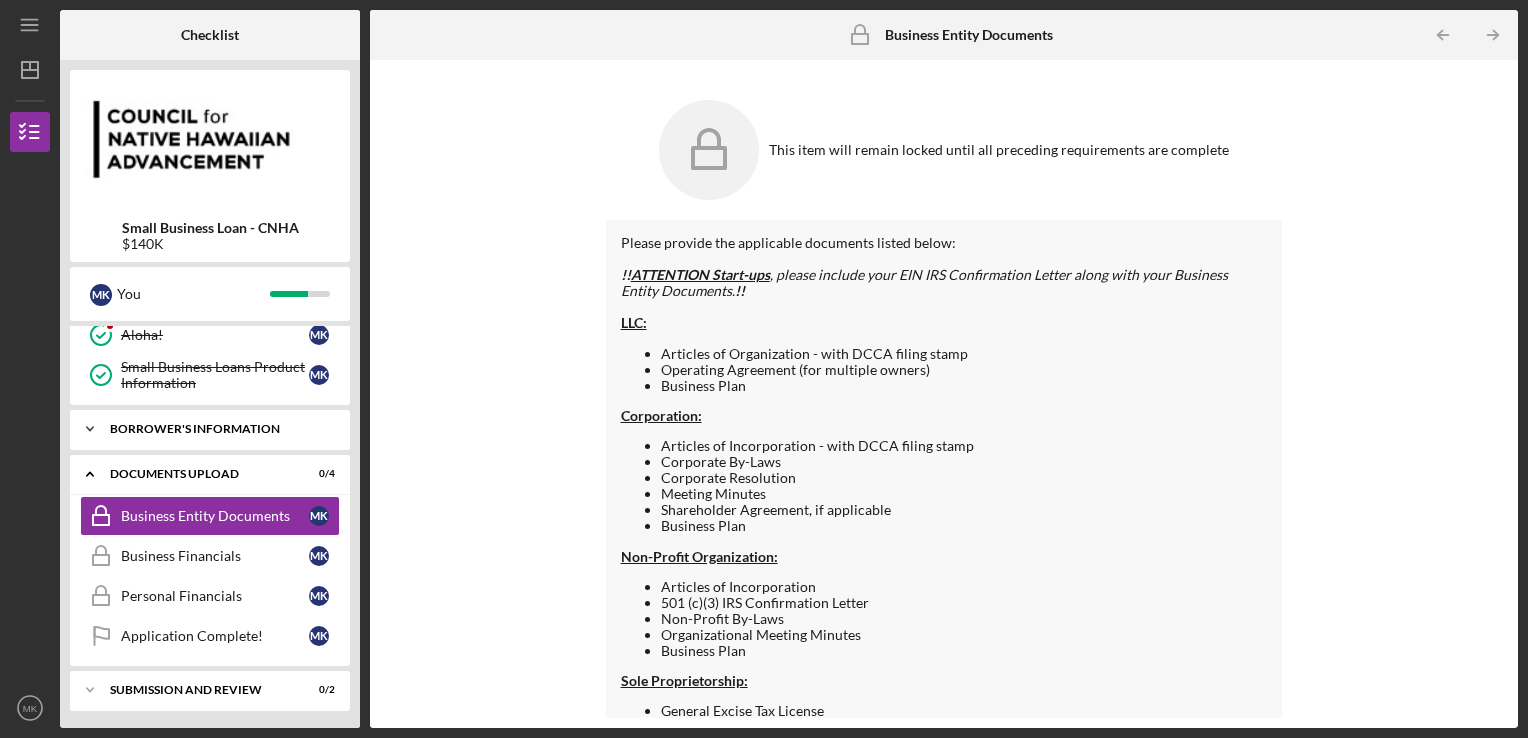 click on "BORROWER'S INFORMATION" at bounding box center [217, 429] 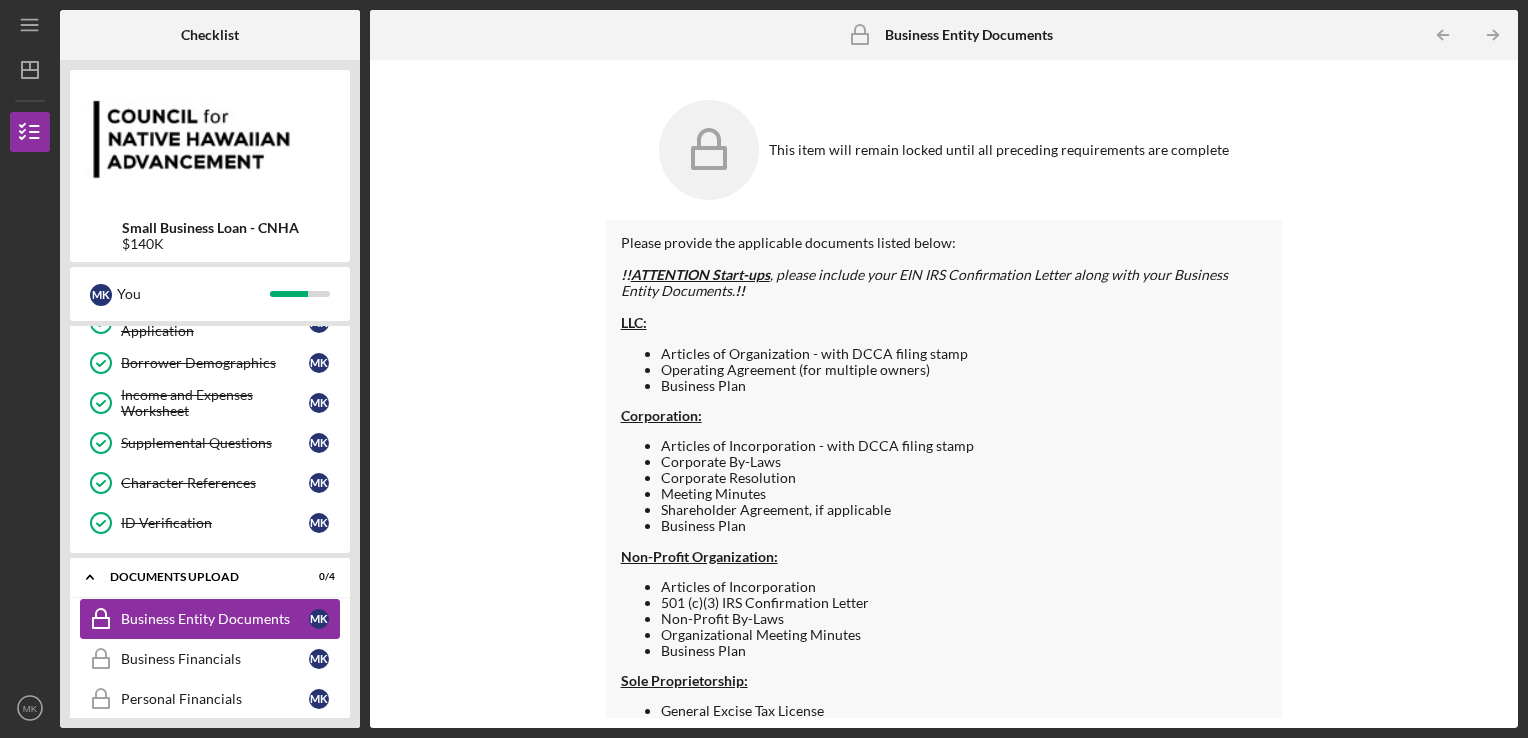 scroll, scrollTop: 380, scrollLeft: 0, axis: vertical 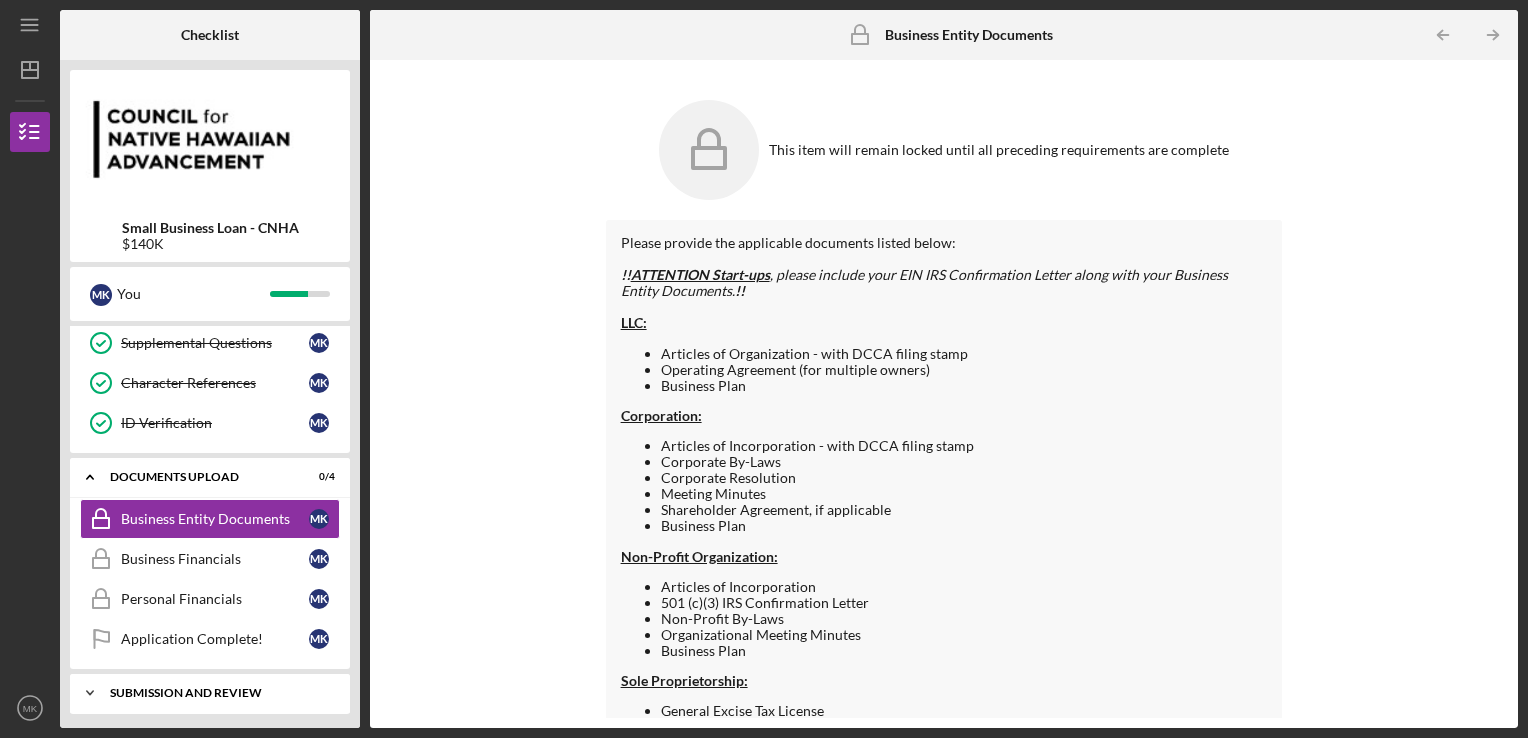 click on "SUBMISSION AND REVIEW" at bounding box center (217, 693) 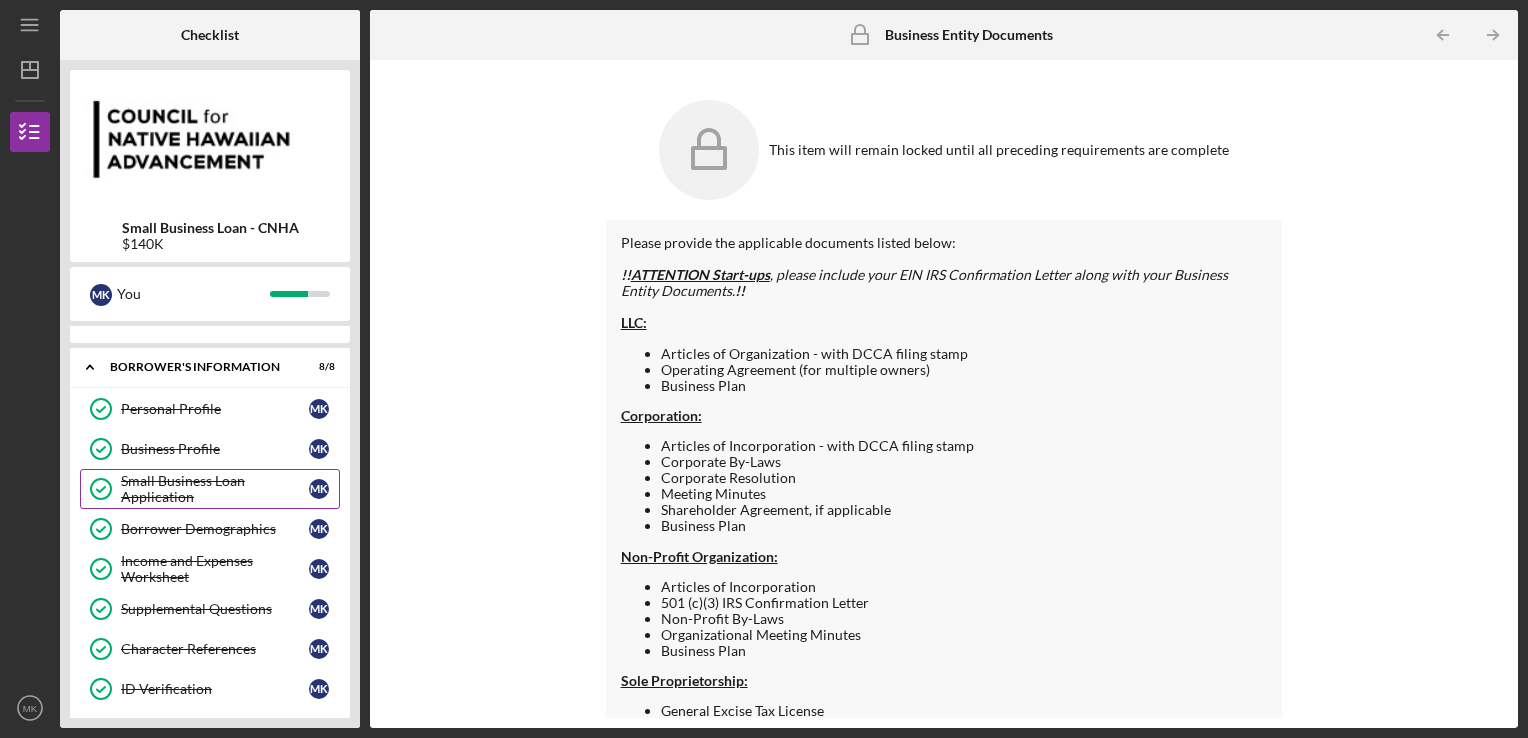 scroll, scrollTop: 0, scrollLeft: 0, axis: both 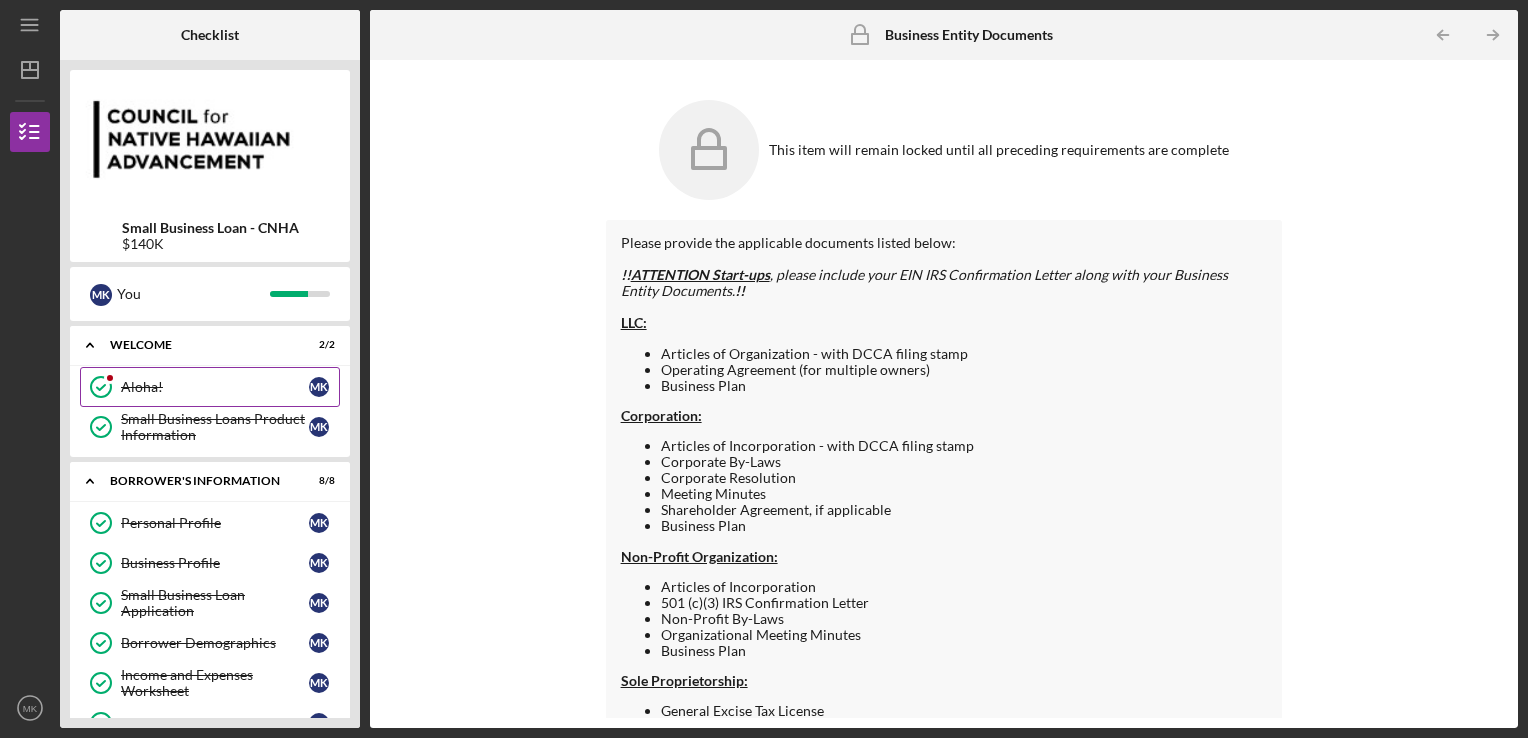 click on "Aloha!" at bounding box center [215, 387] 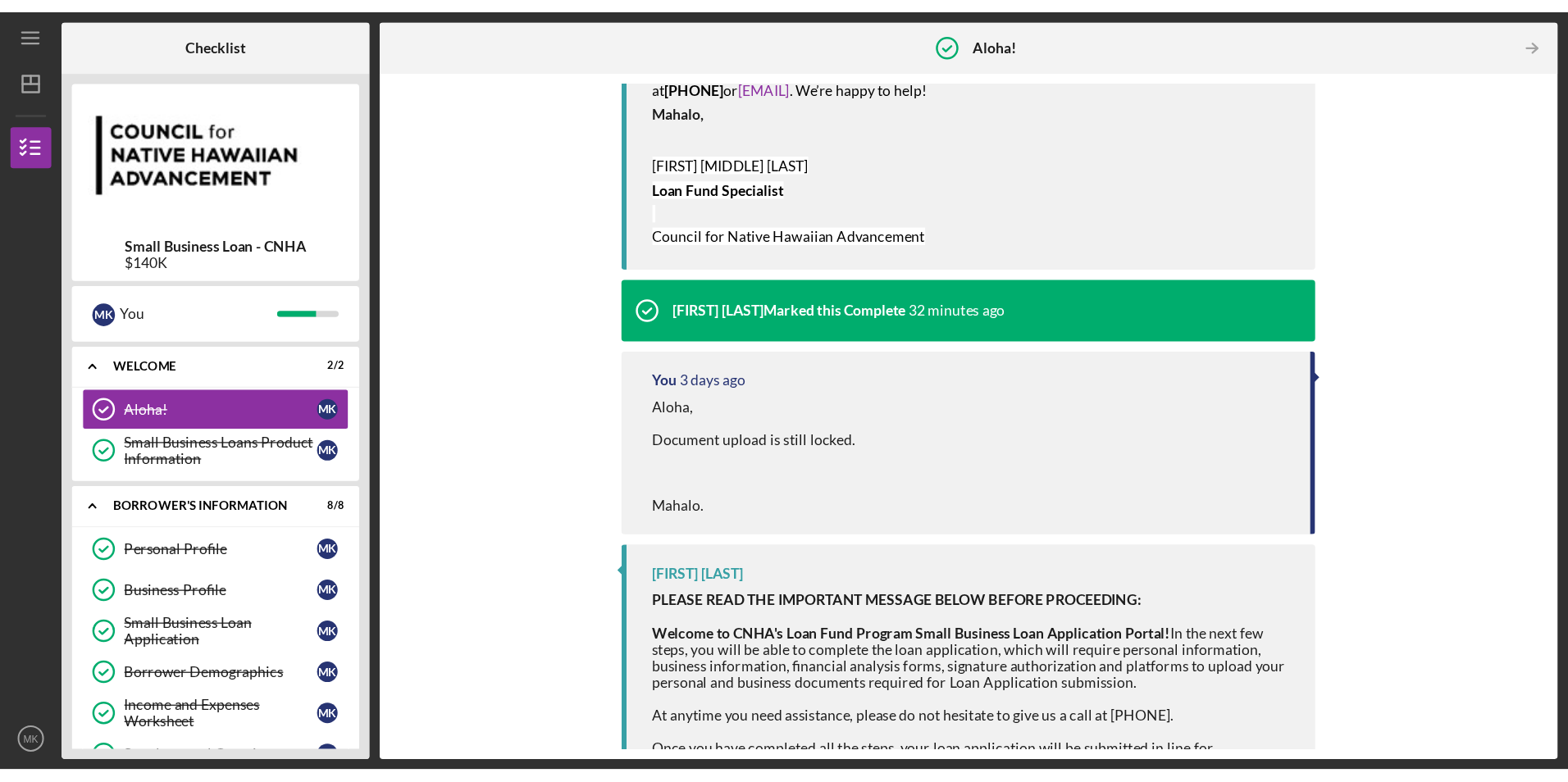 scroll, scrollTop: 308, scrollLeft: 0, axis: vertical 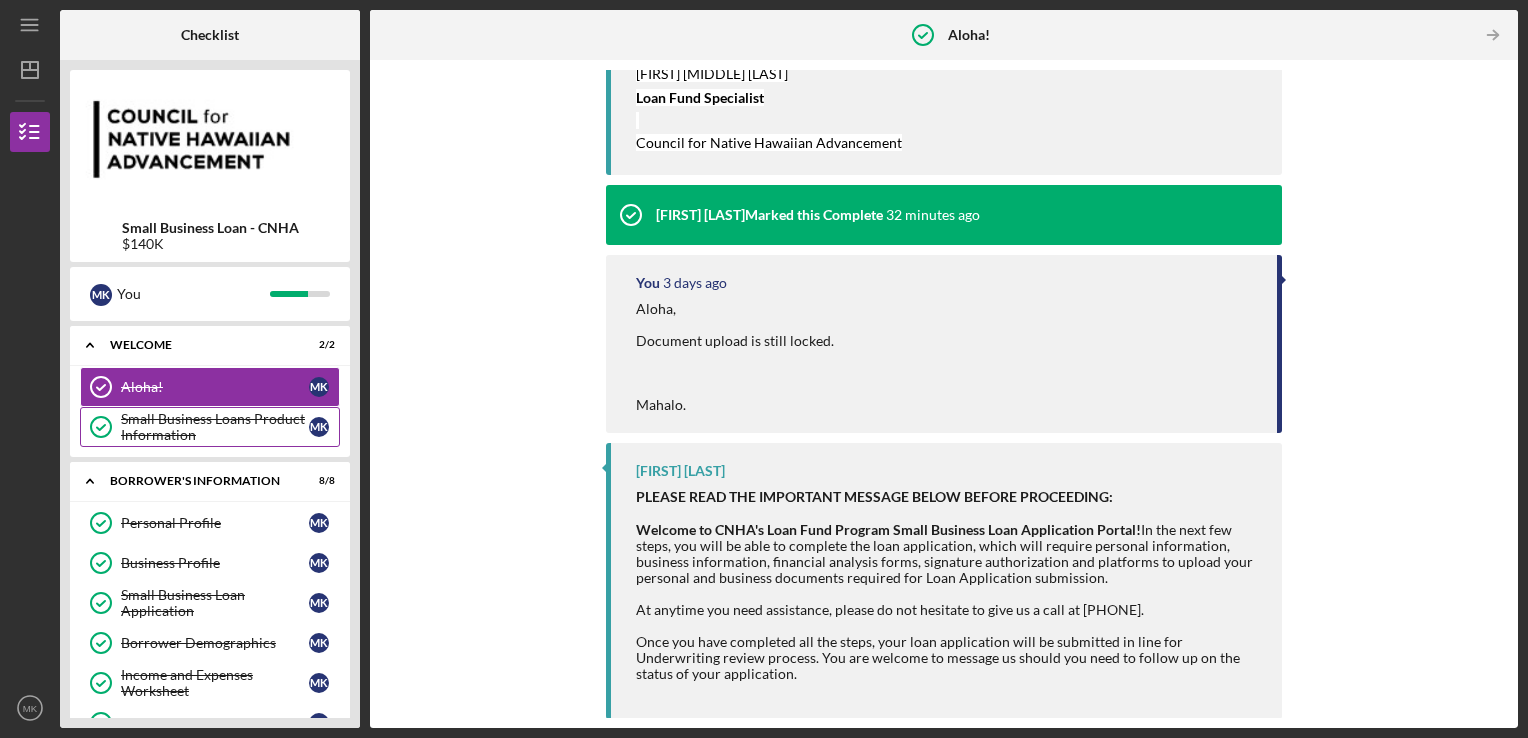 click on "Small Business Loans Product Information" at bounding box center (215, 427) 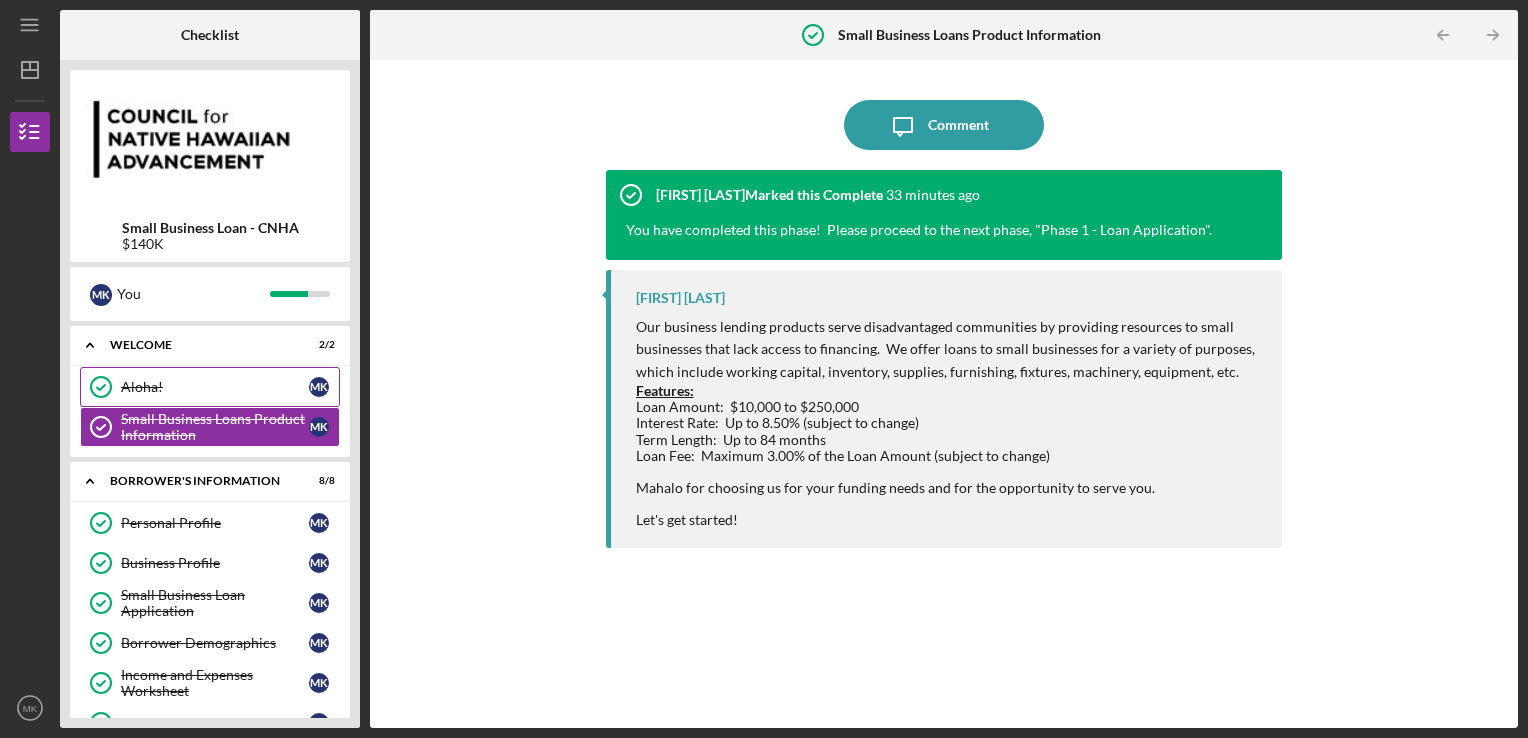 click on "Aloha!" at bounding box center (215, 387) 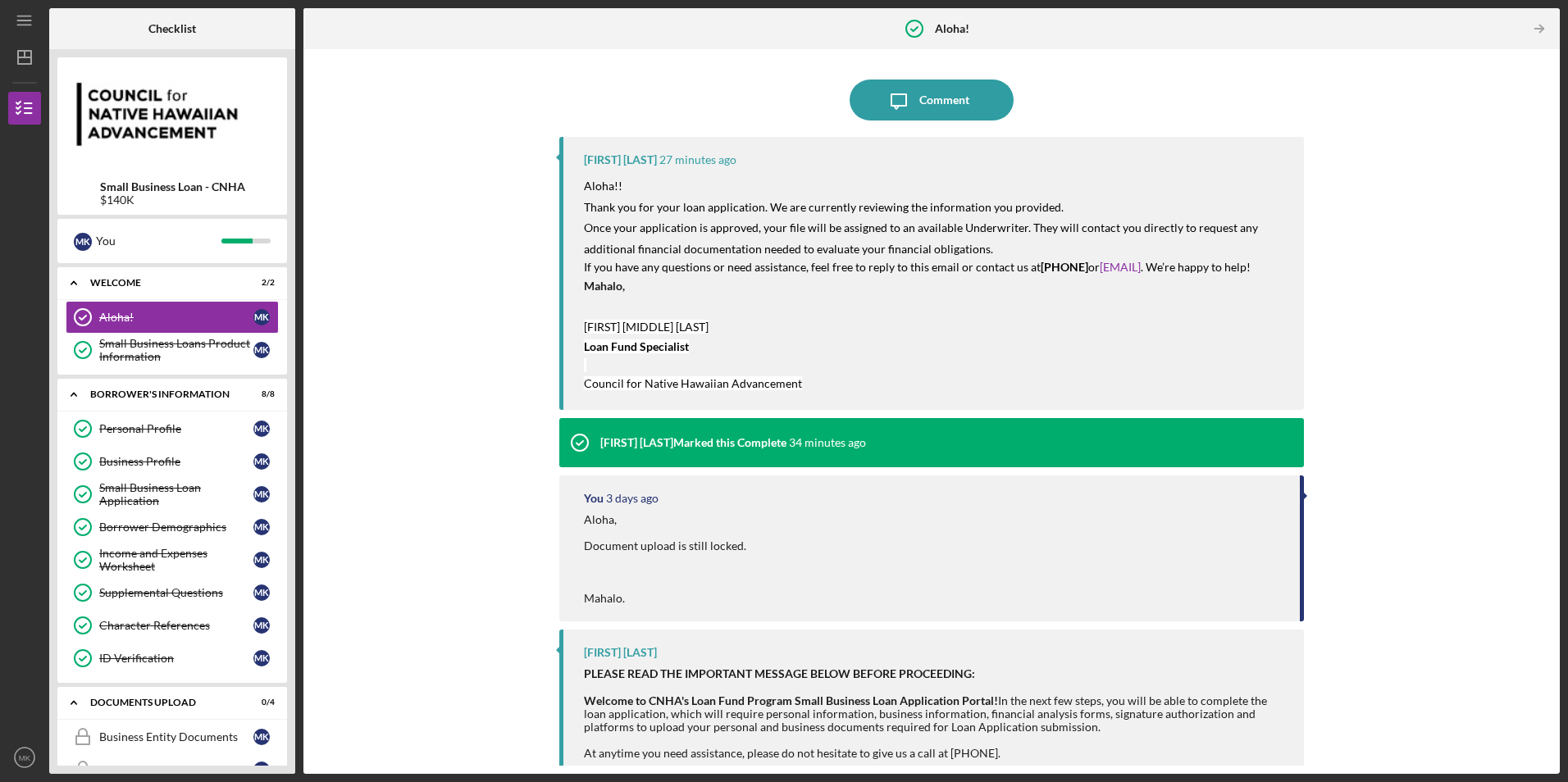 scroll, scrollTop: 0, scrollLeft: 0, axis: both 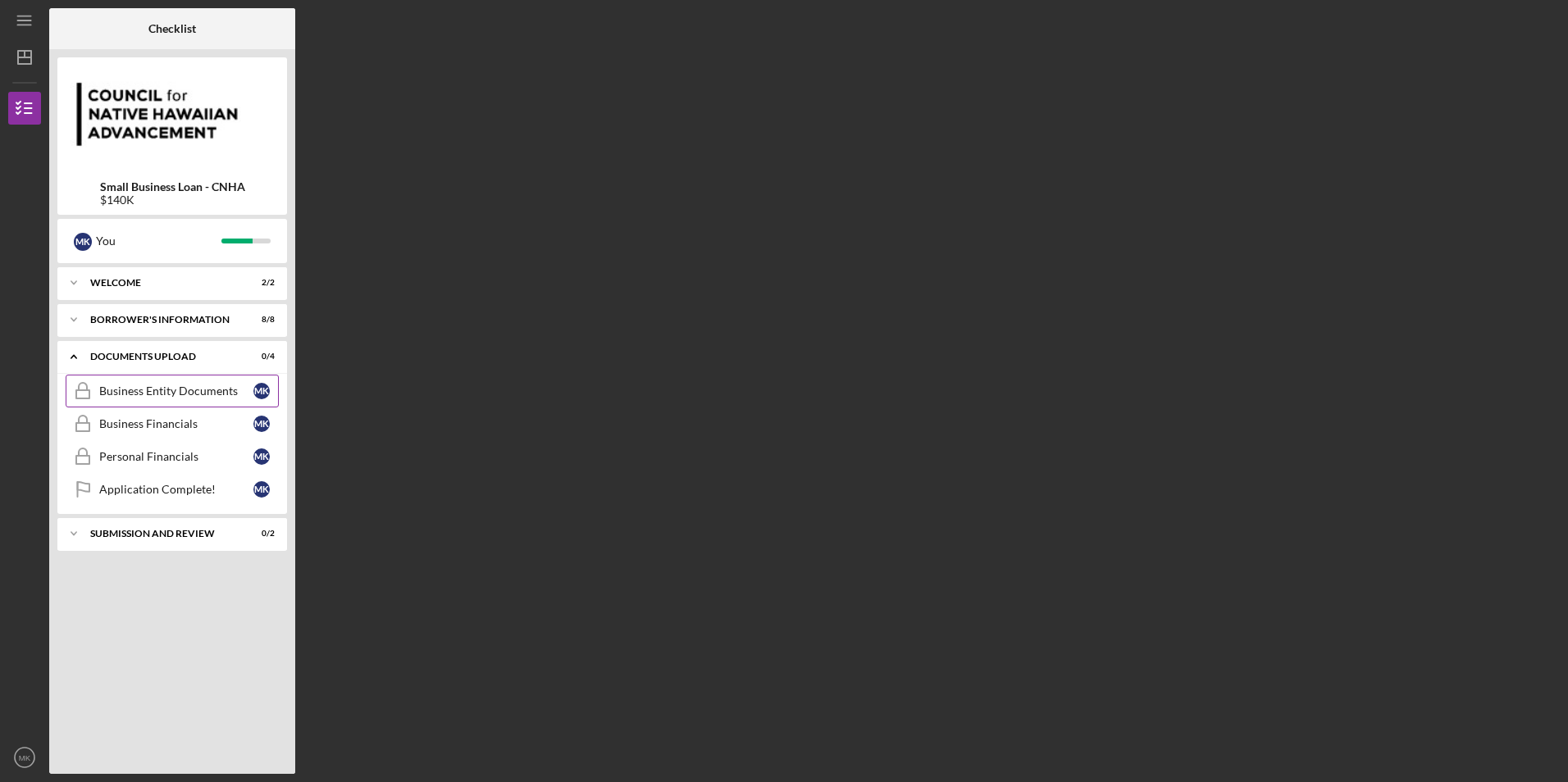 click on "Business Entity Documents" at bounding box center (176, 391) 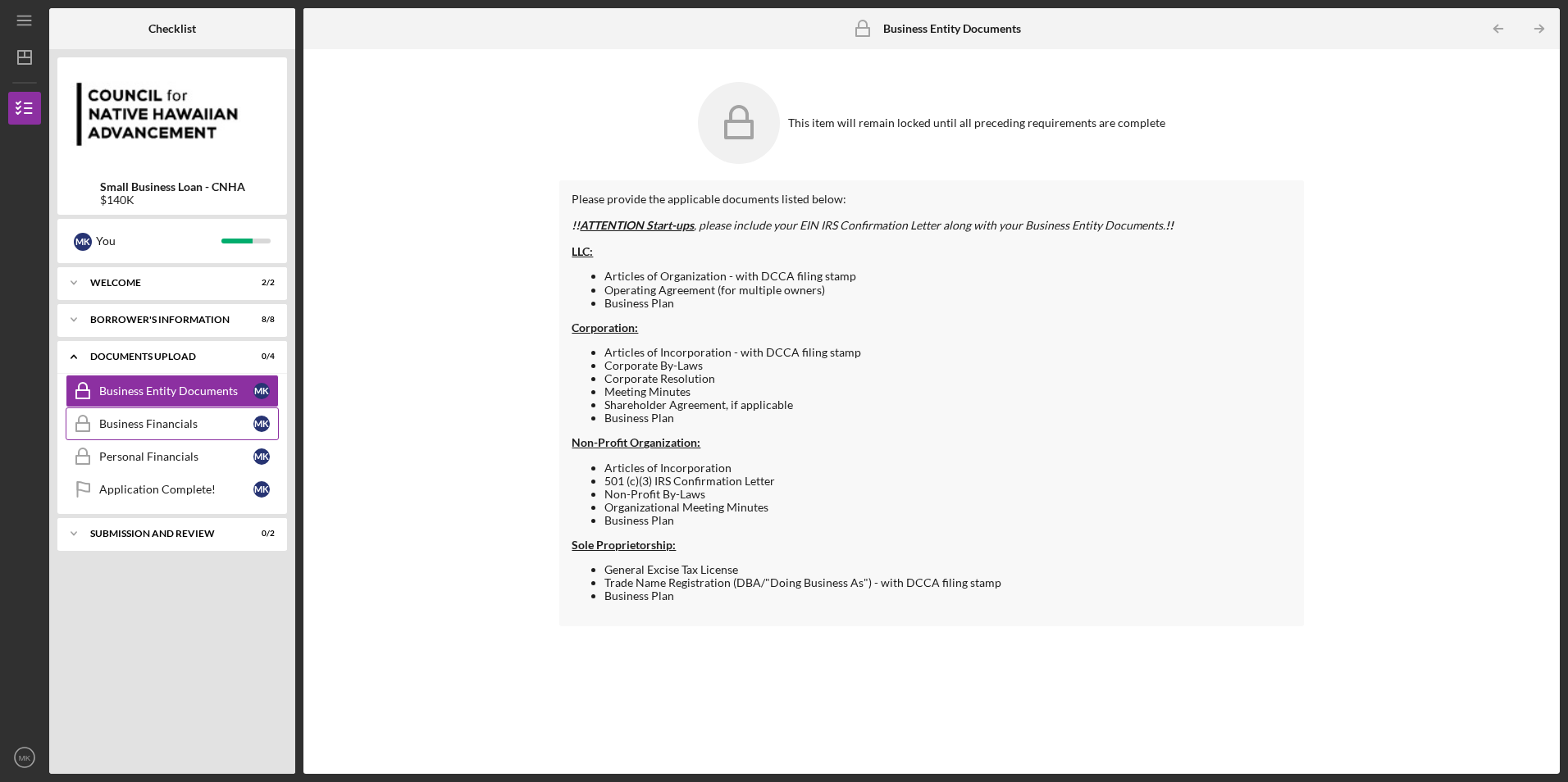 click on "Business Financials" at bounding box center [176, 424] 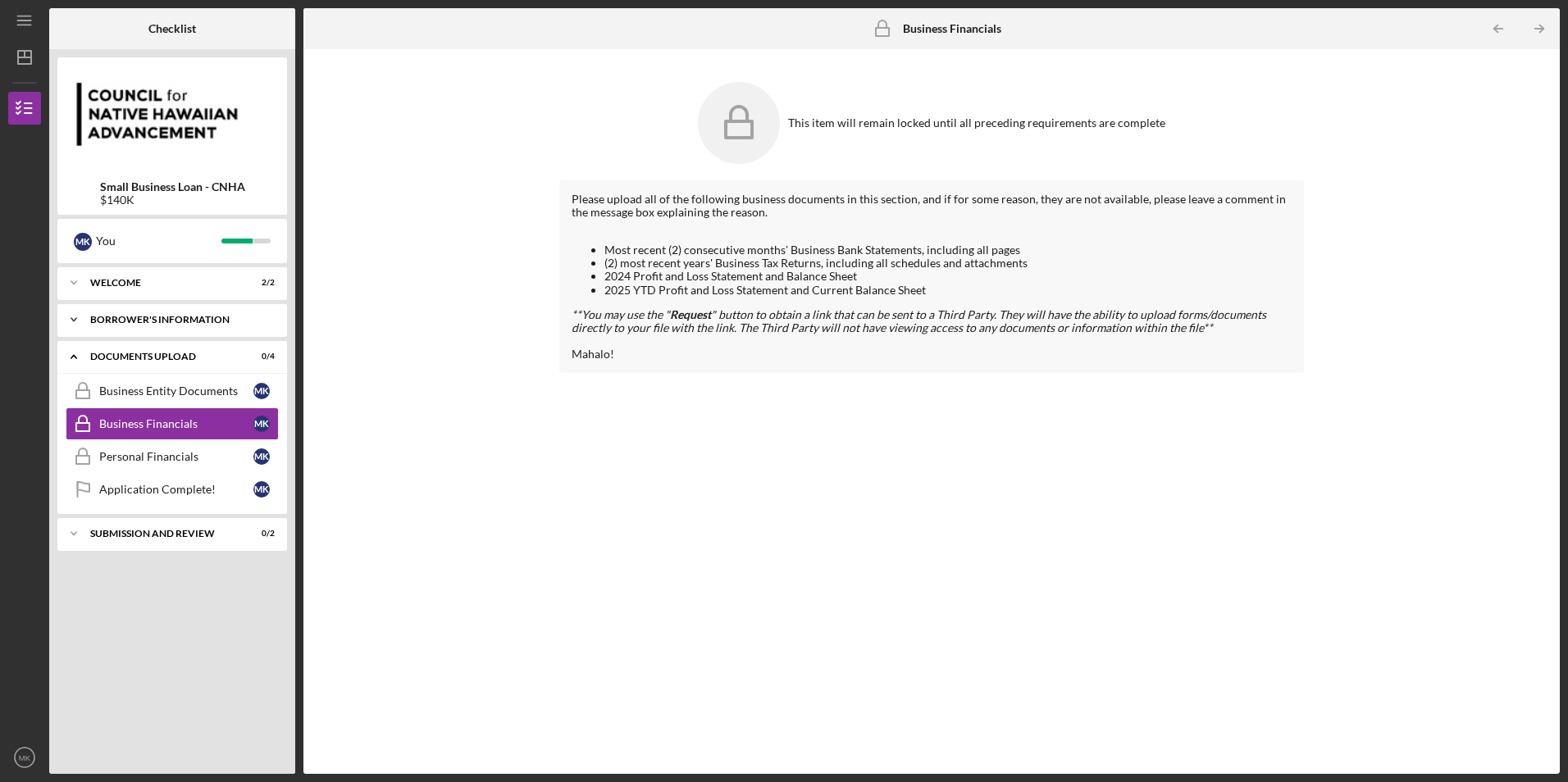click on "BORROWER'S INFORMATION" at bounding box center (178, 320) 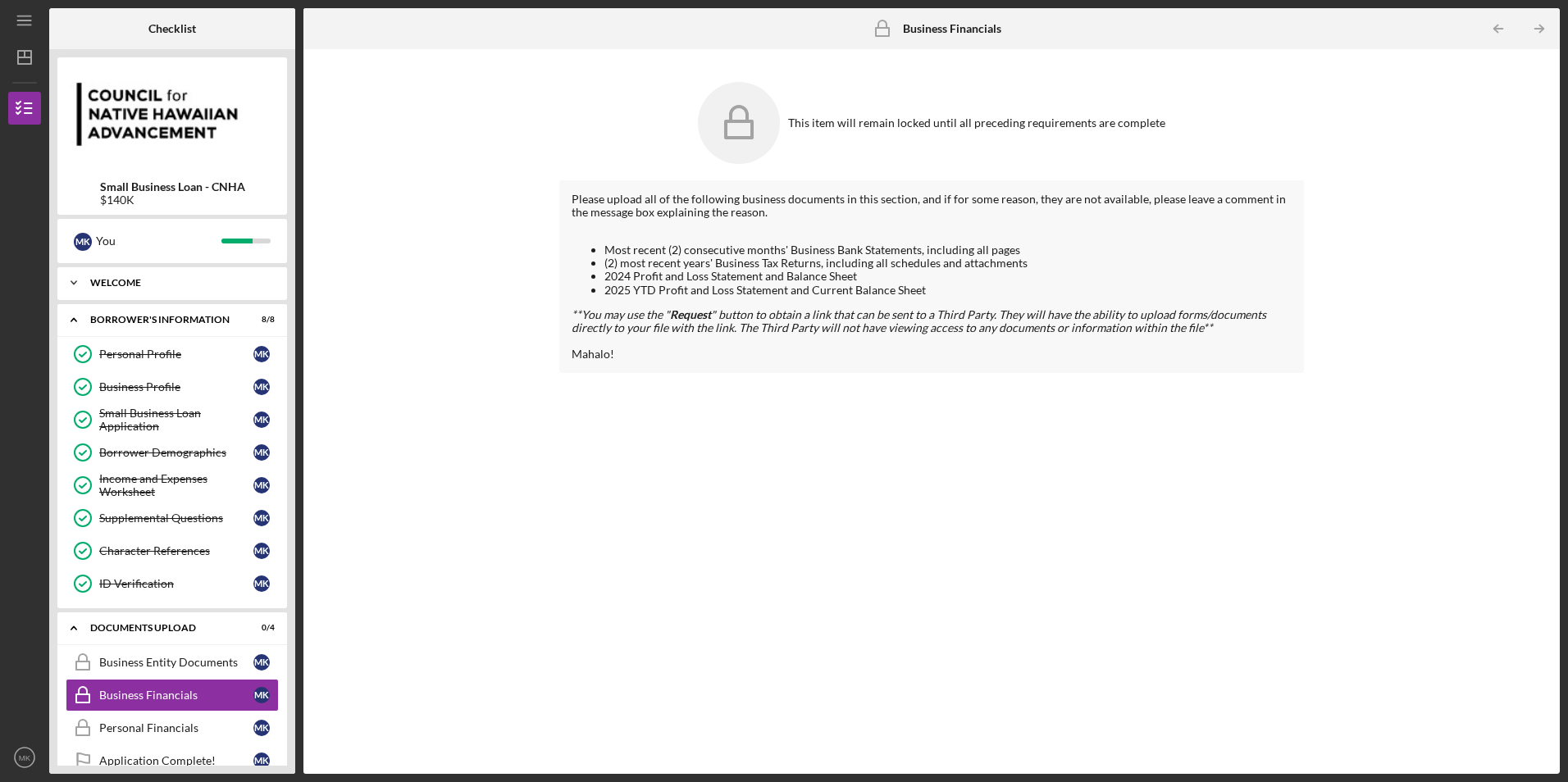 click on "WELCOME" at bounding box center (178, 283) 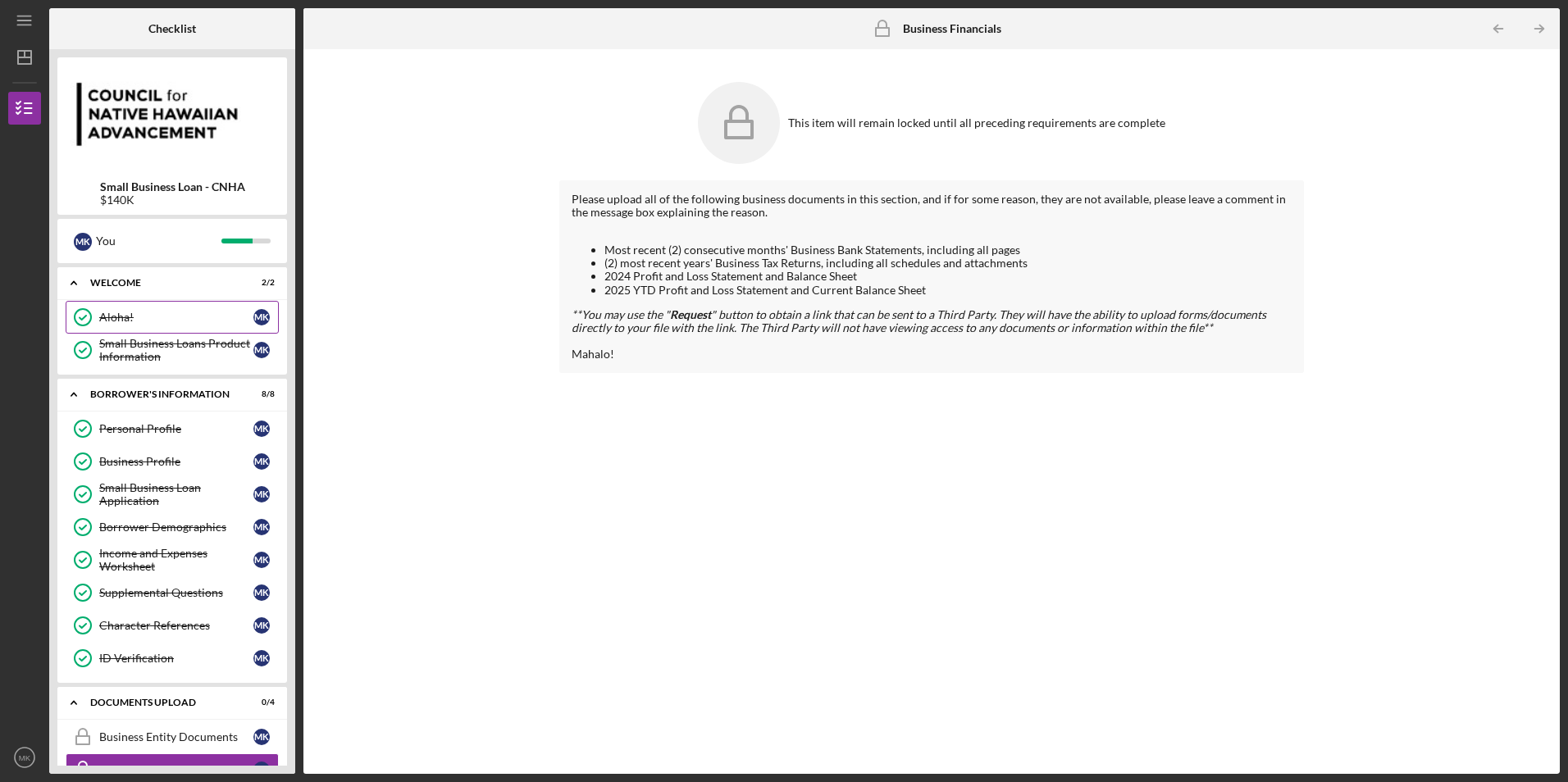 click on "Aloha! Aloha! M K" at bounding box center (172, 317) 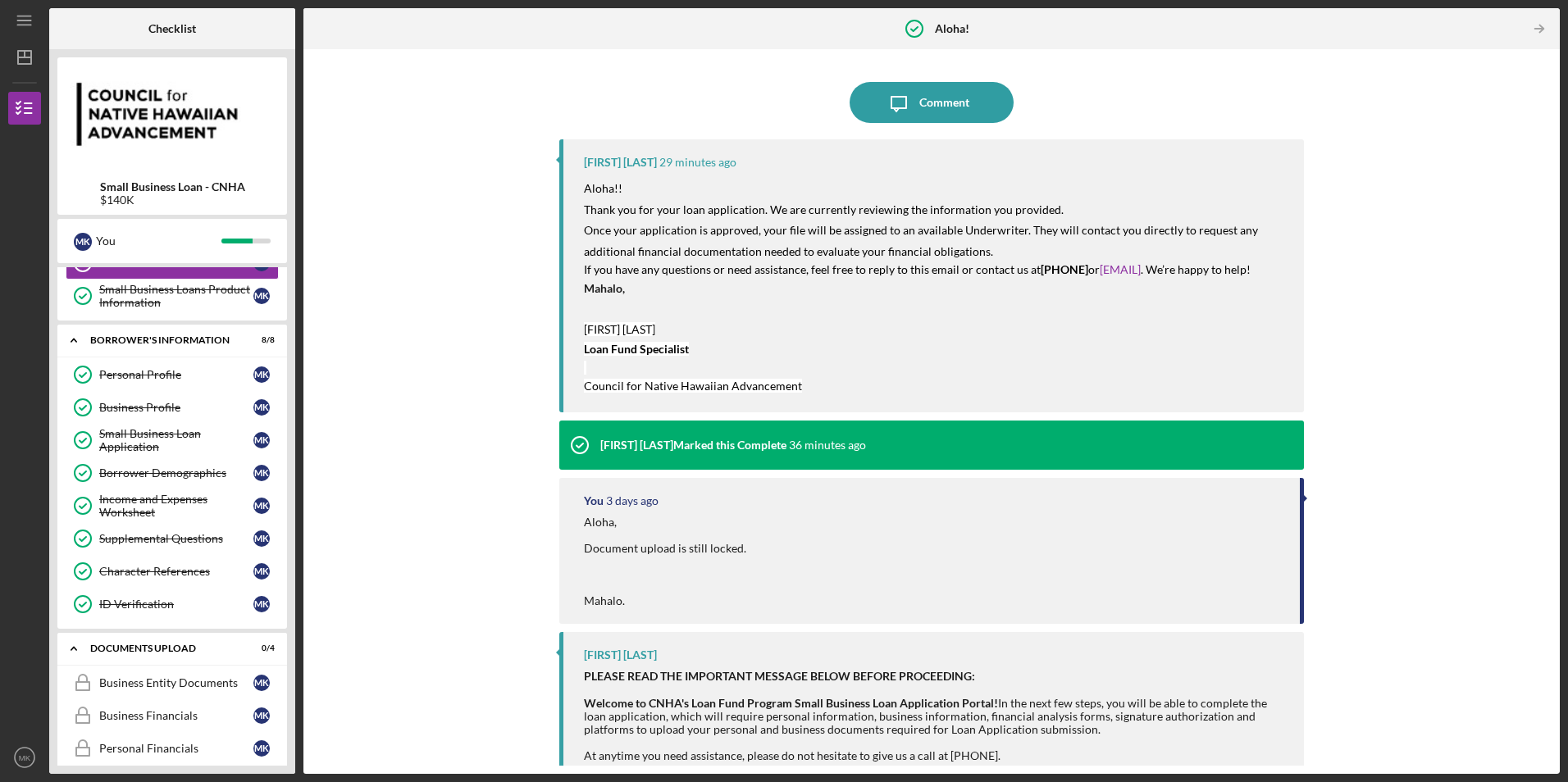 scroll, scrollTop: 82, scrollLeft: 0, axis: vertical 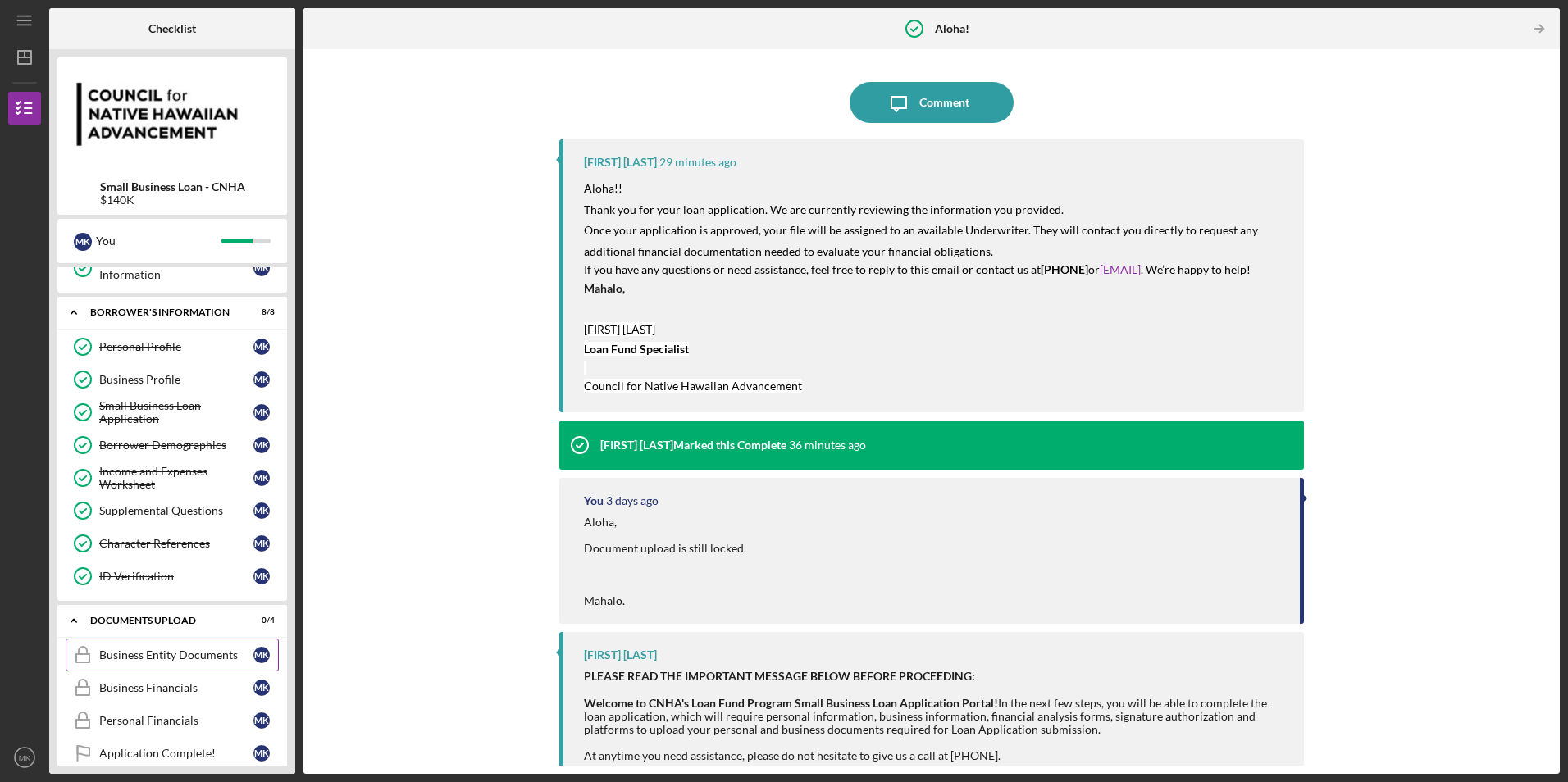 click on "Business Entity Documents" at bounding box center [176, 655] 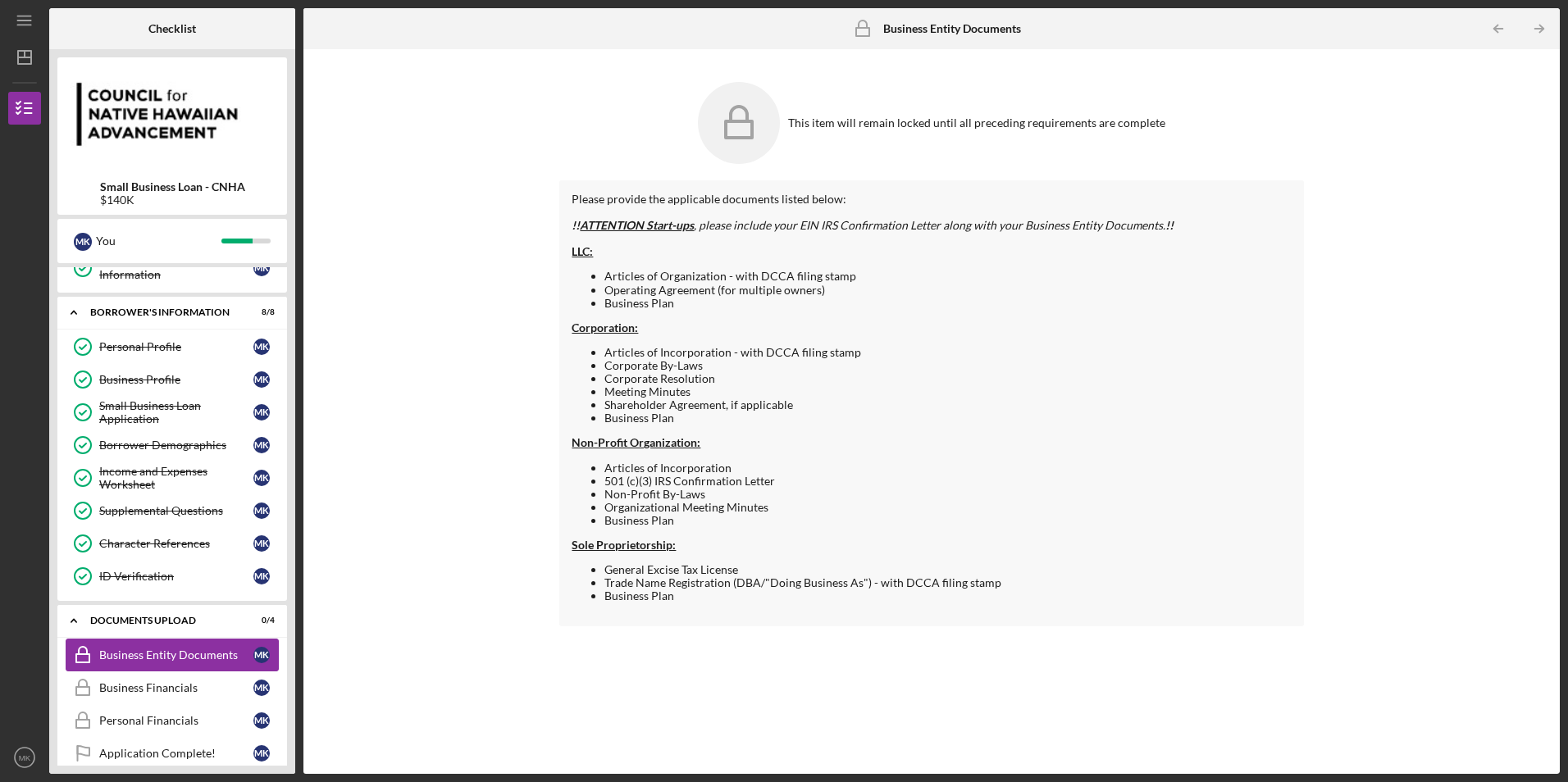 scroll, scrollTop: 139, scrollLeft: 0, axis: vertical 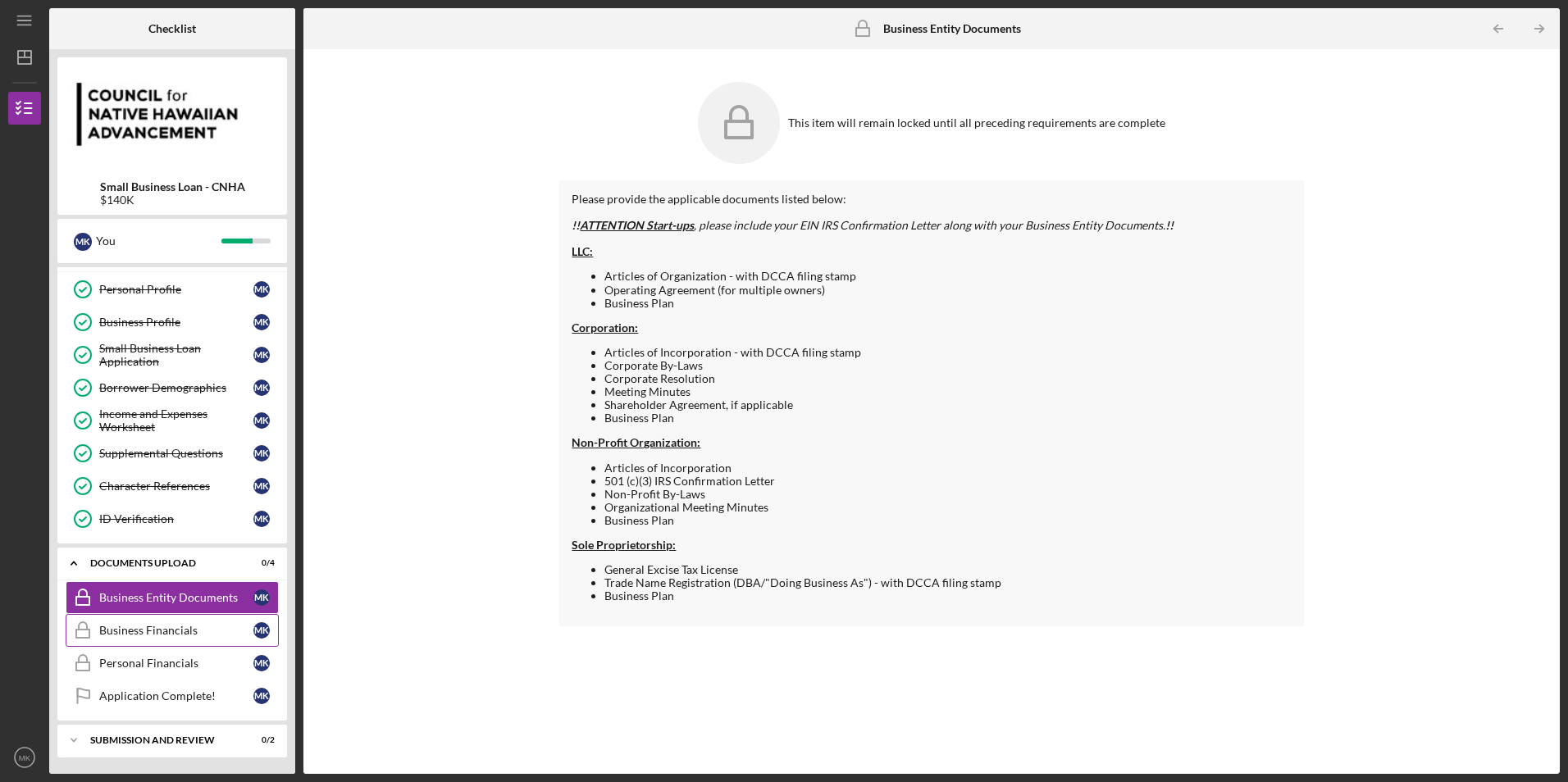 click on "Business Financials" at bounding box center (176, 630) 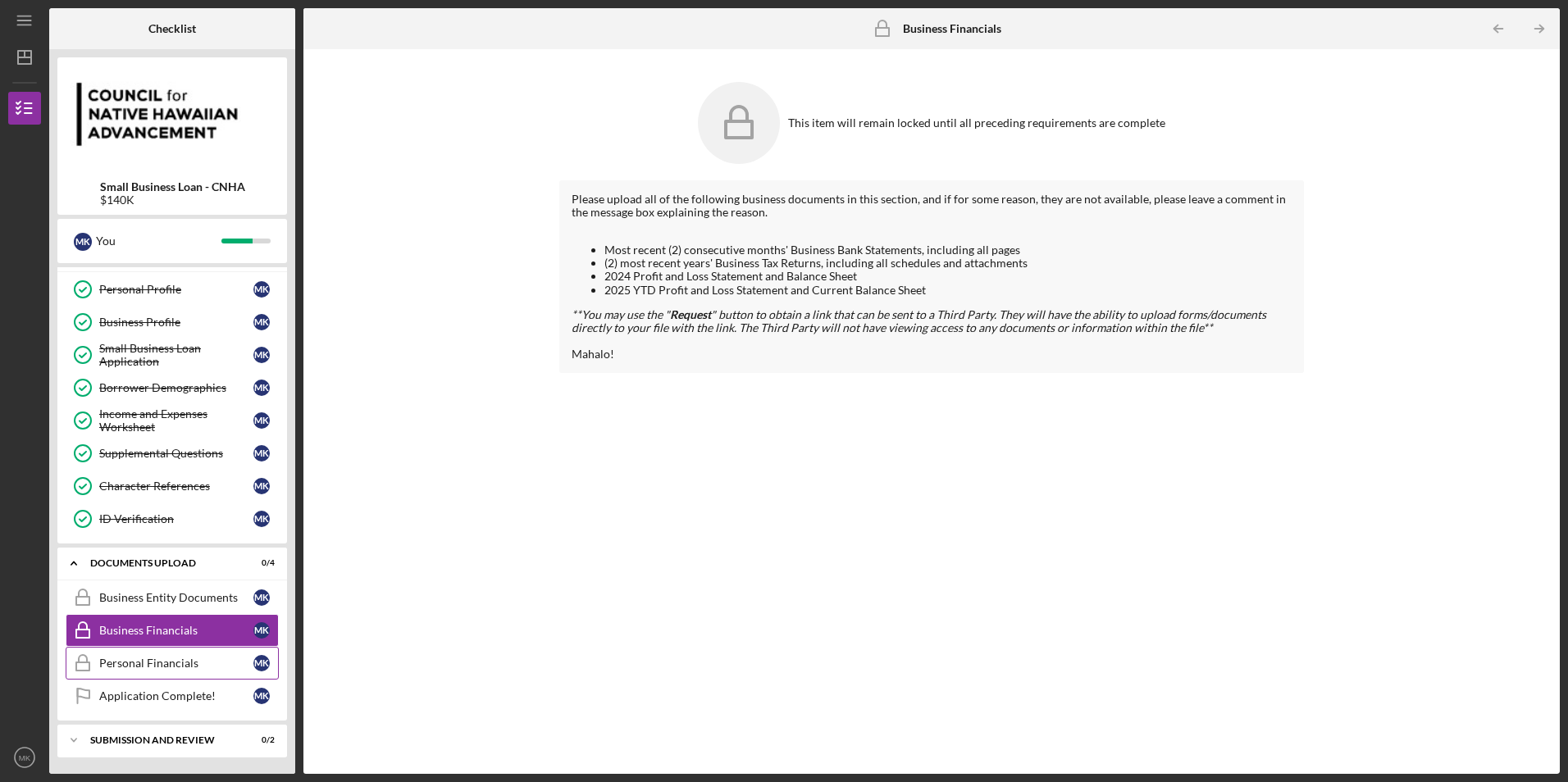 click on "Personal Financials" at bounding box center [176, 663] 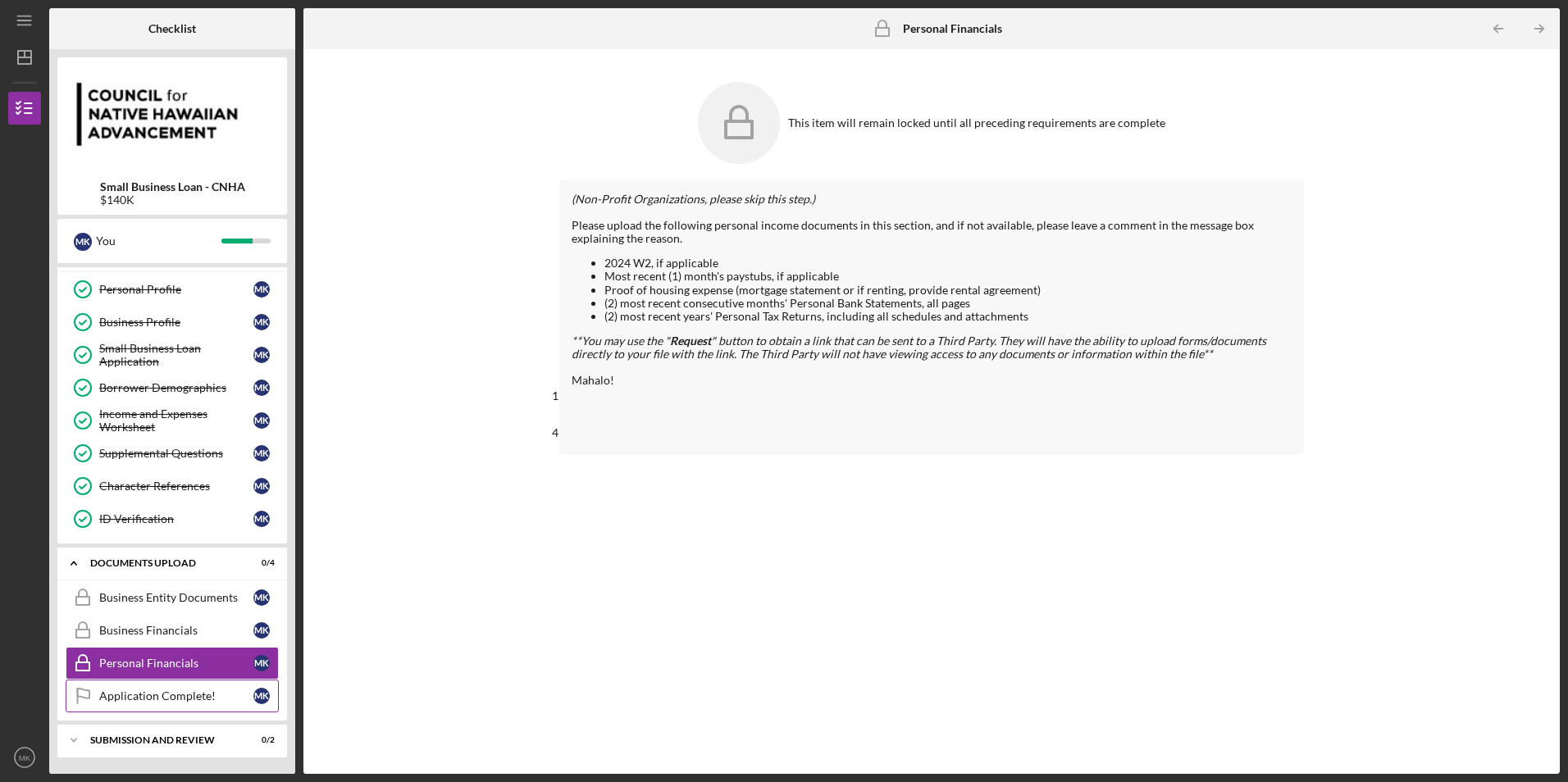 click on "Application Complete! Application Complete! M K" at bounding box center (172, 696) 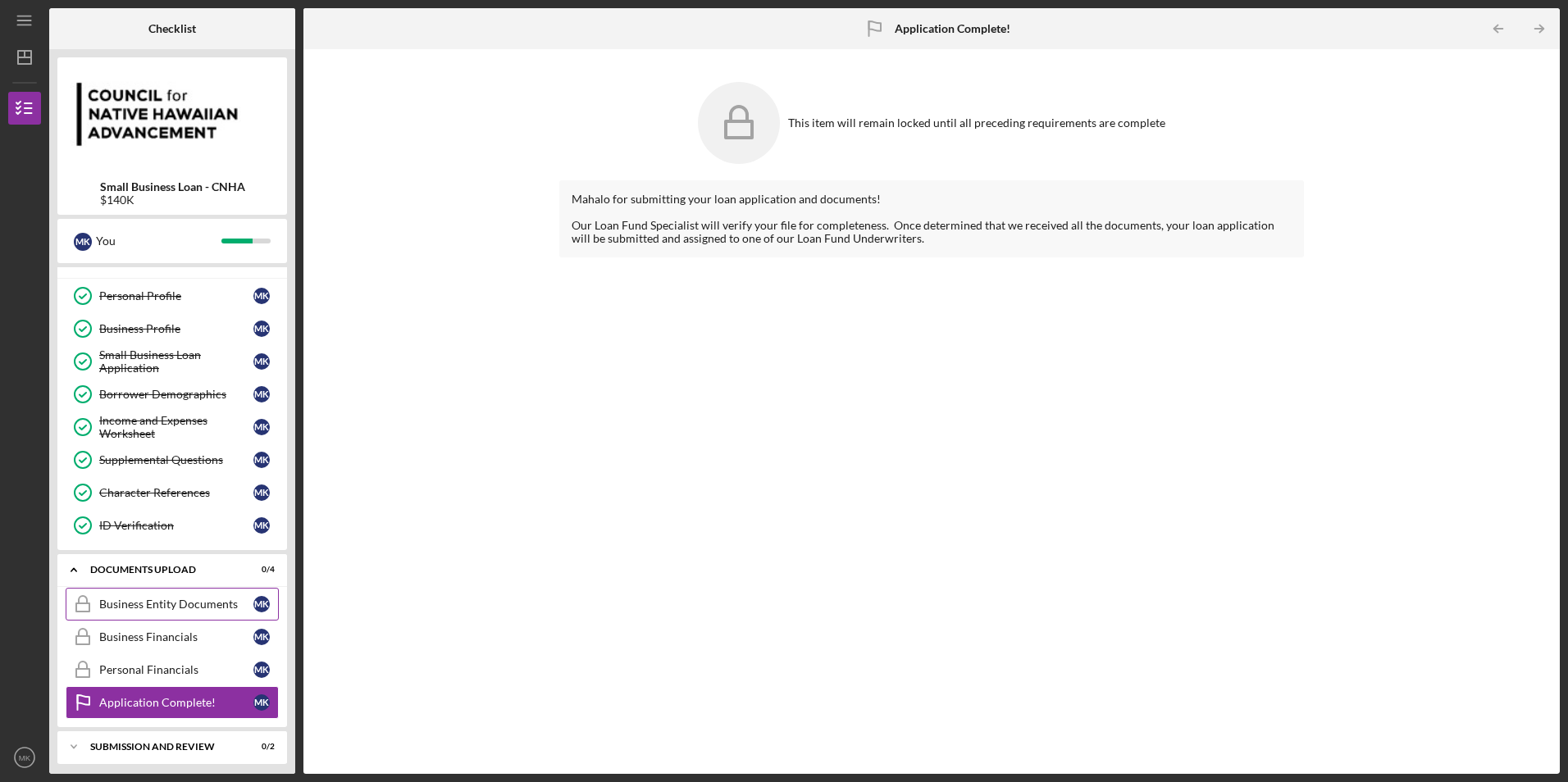scroll, scrollTop: 139, scrollLeft: 0, axis: vertical 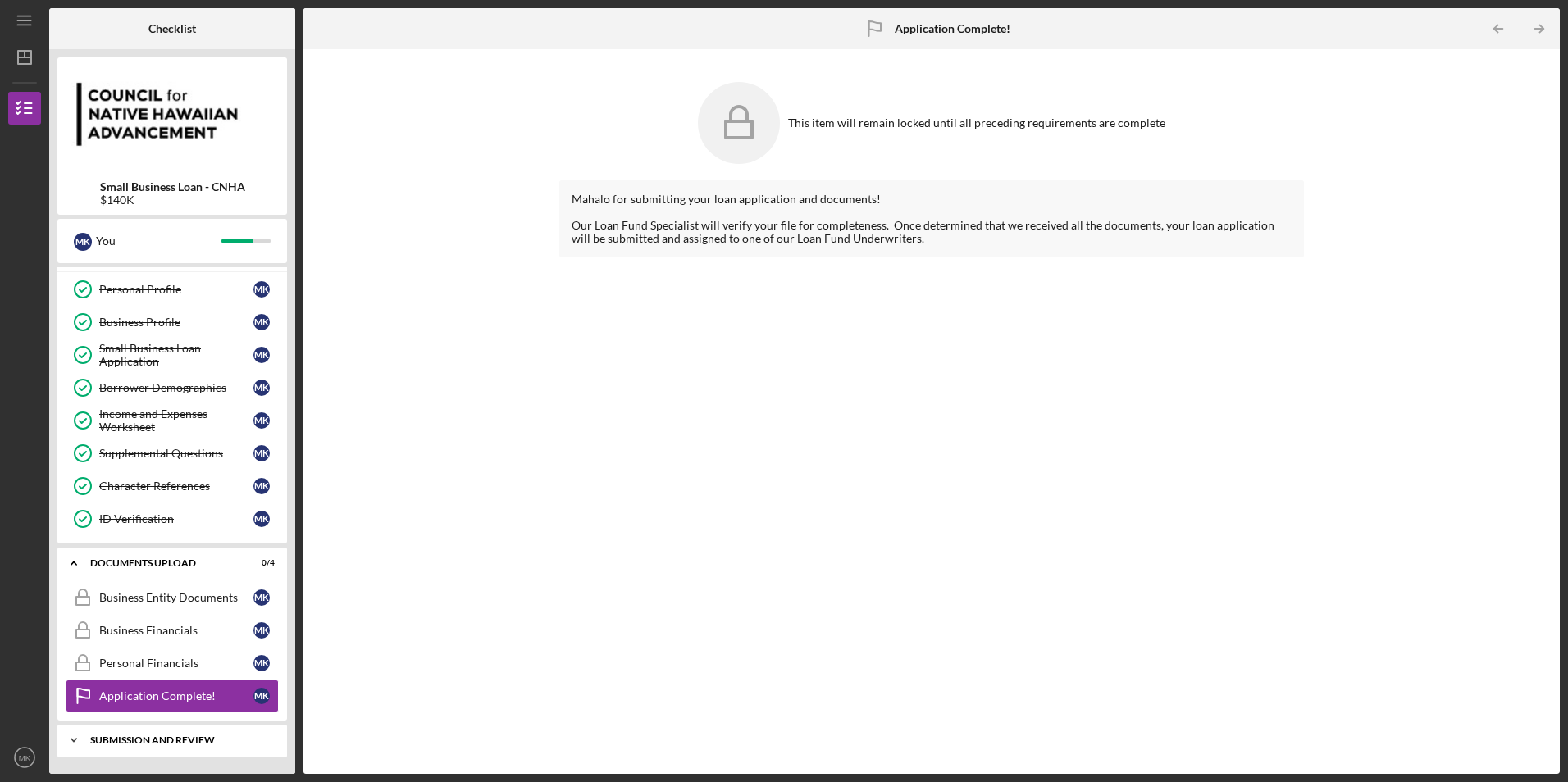 click on "SUBMISSION AND REVIEW" at bounding box center (178, 740) 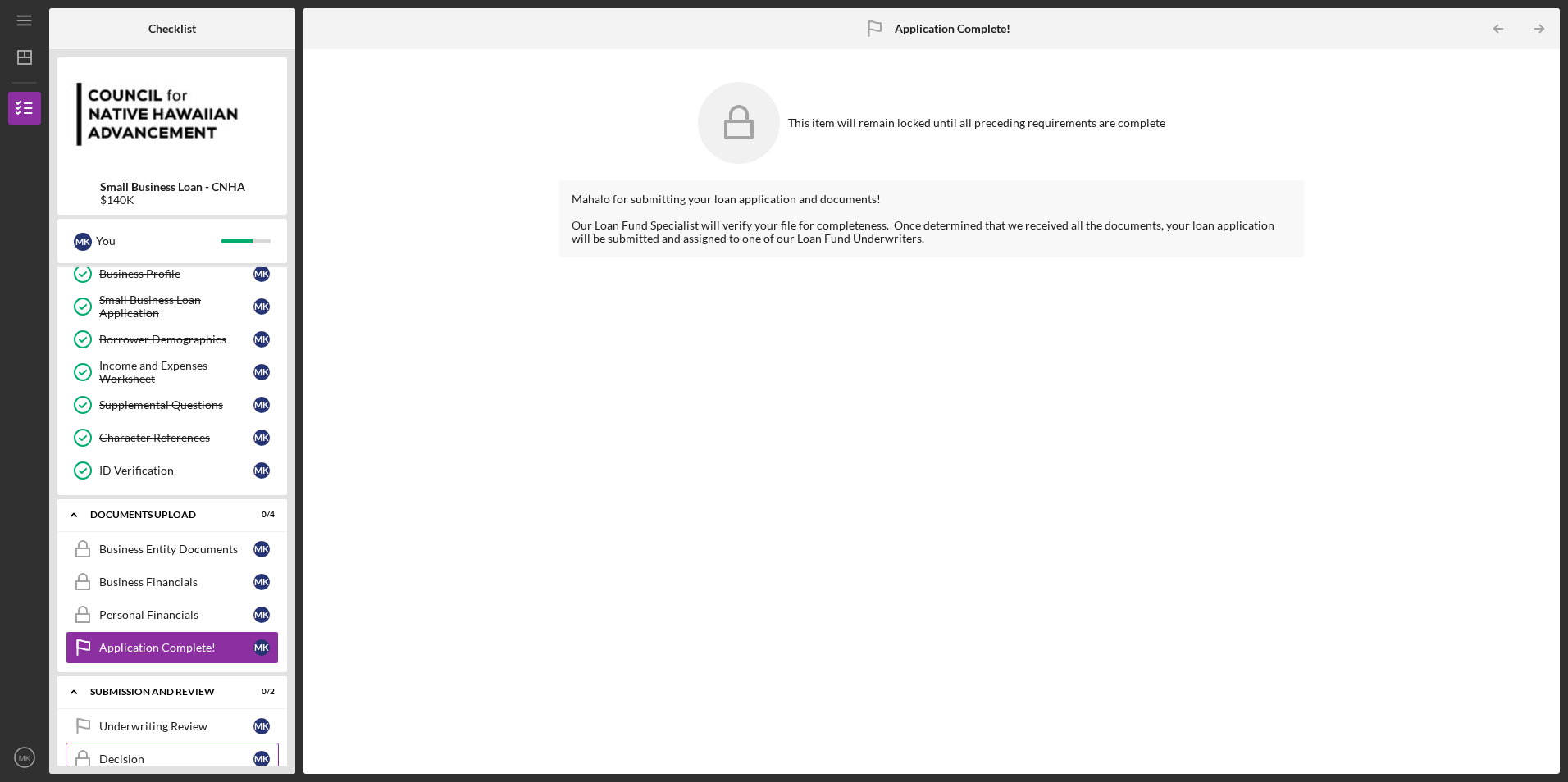 scroll, scrollTop: 214, scrollLeft: 0, axis: vertical 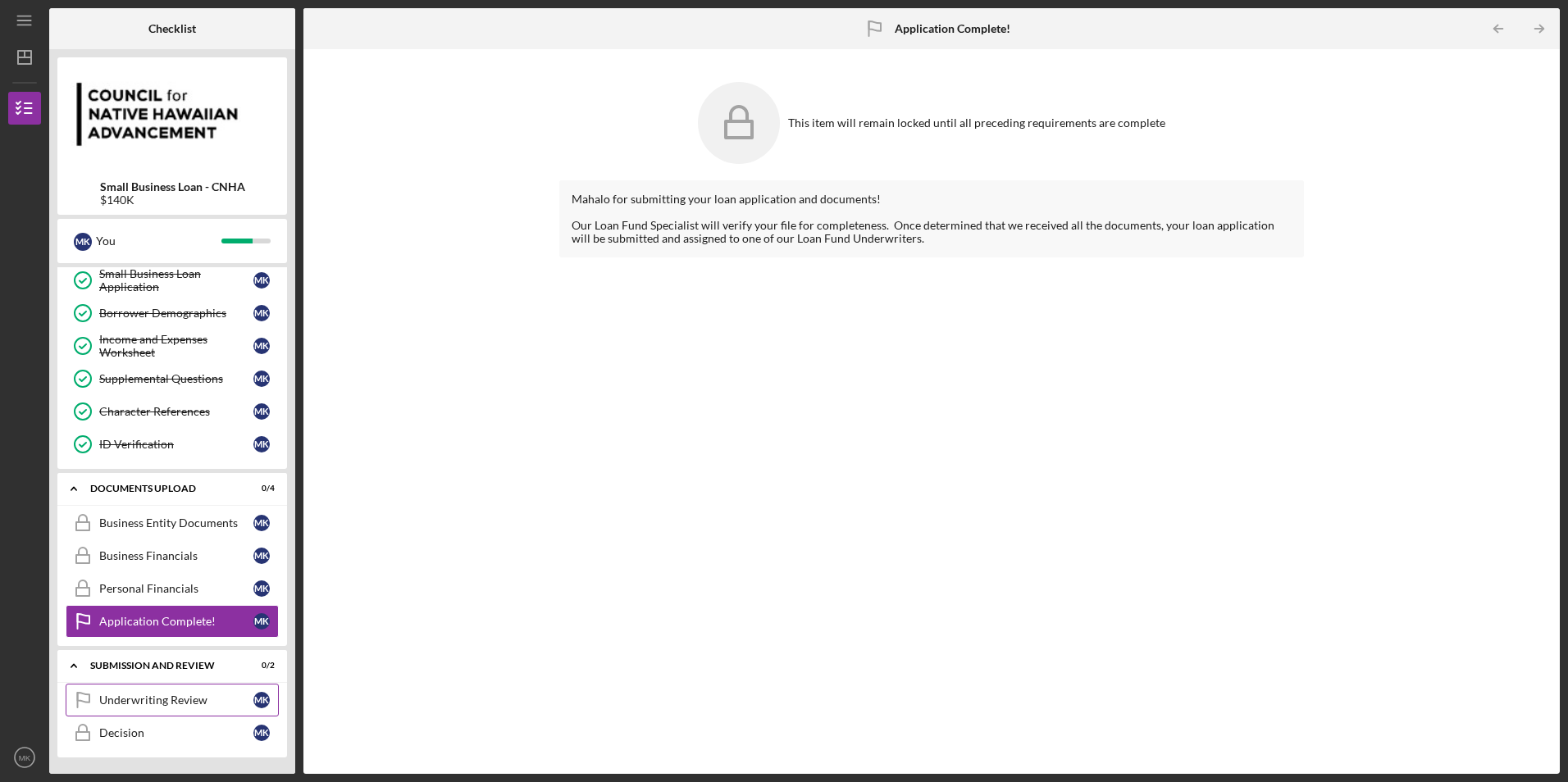 click on "Underwriting Review" at bounding box center (176, 700) 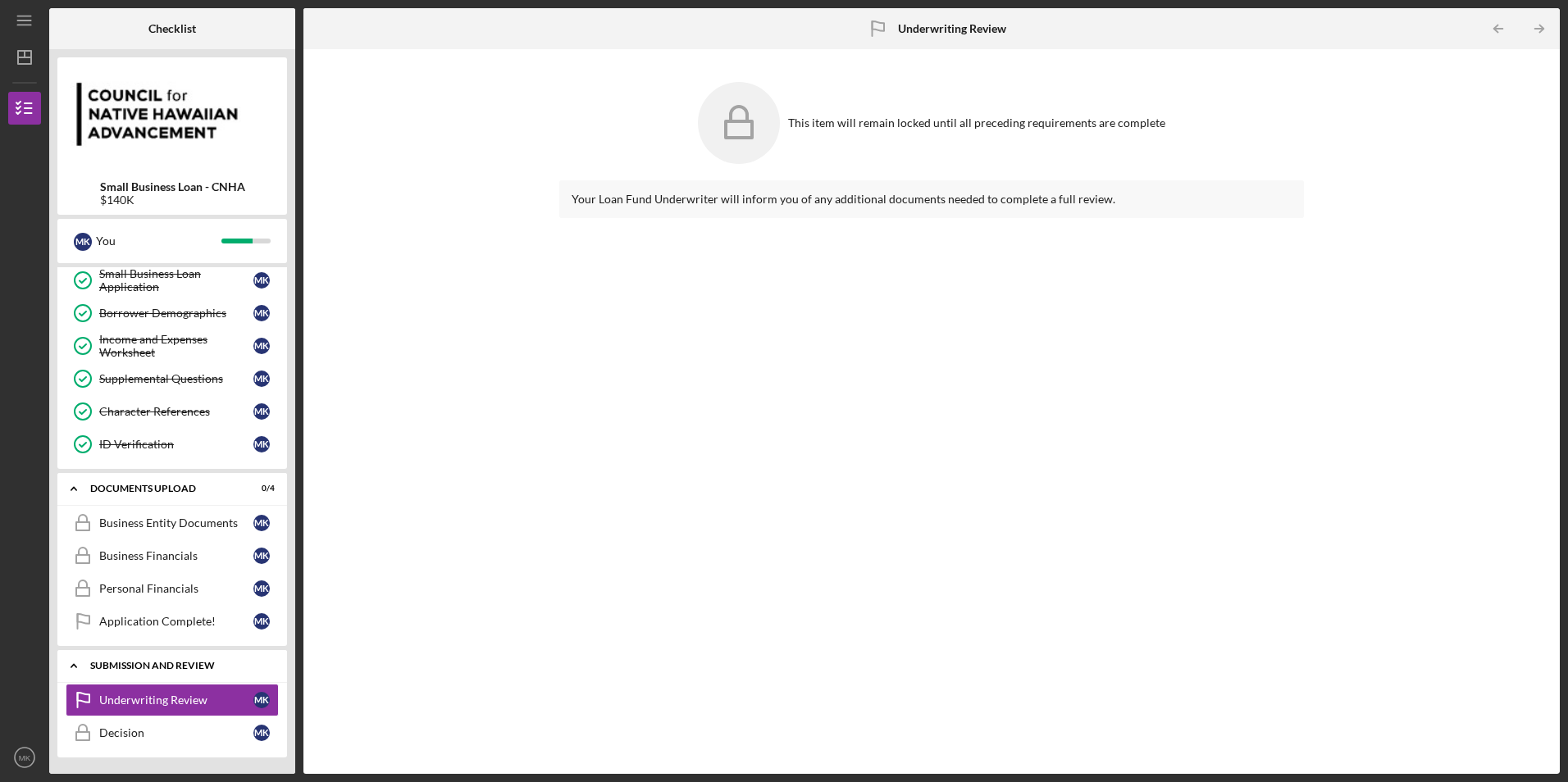 scroll, scrollTop: 0, scrollLeft: 0, axis: both 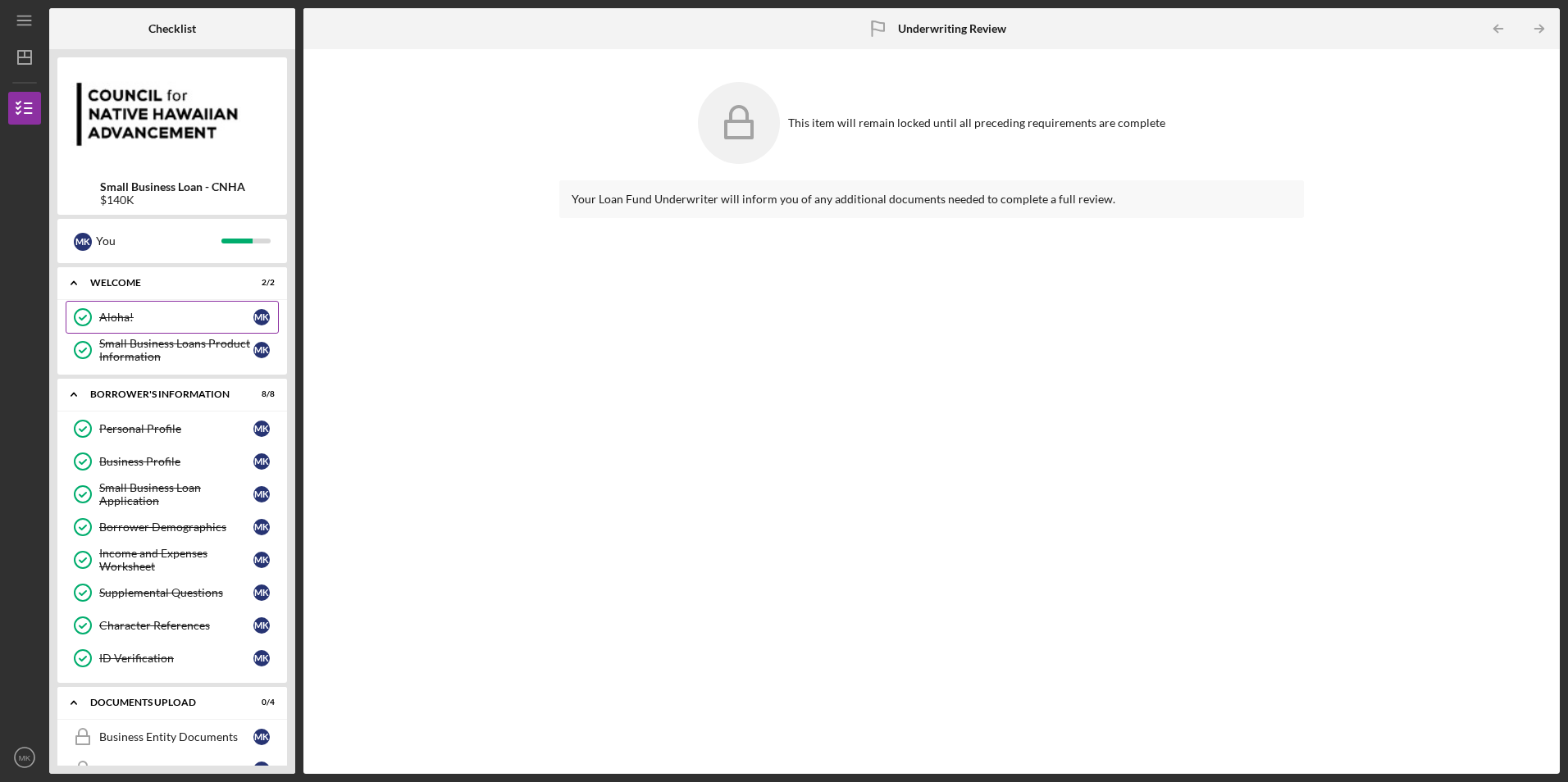 click on "Aloha!" at bounding box center (176, 317) 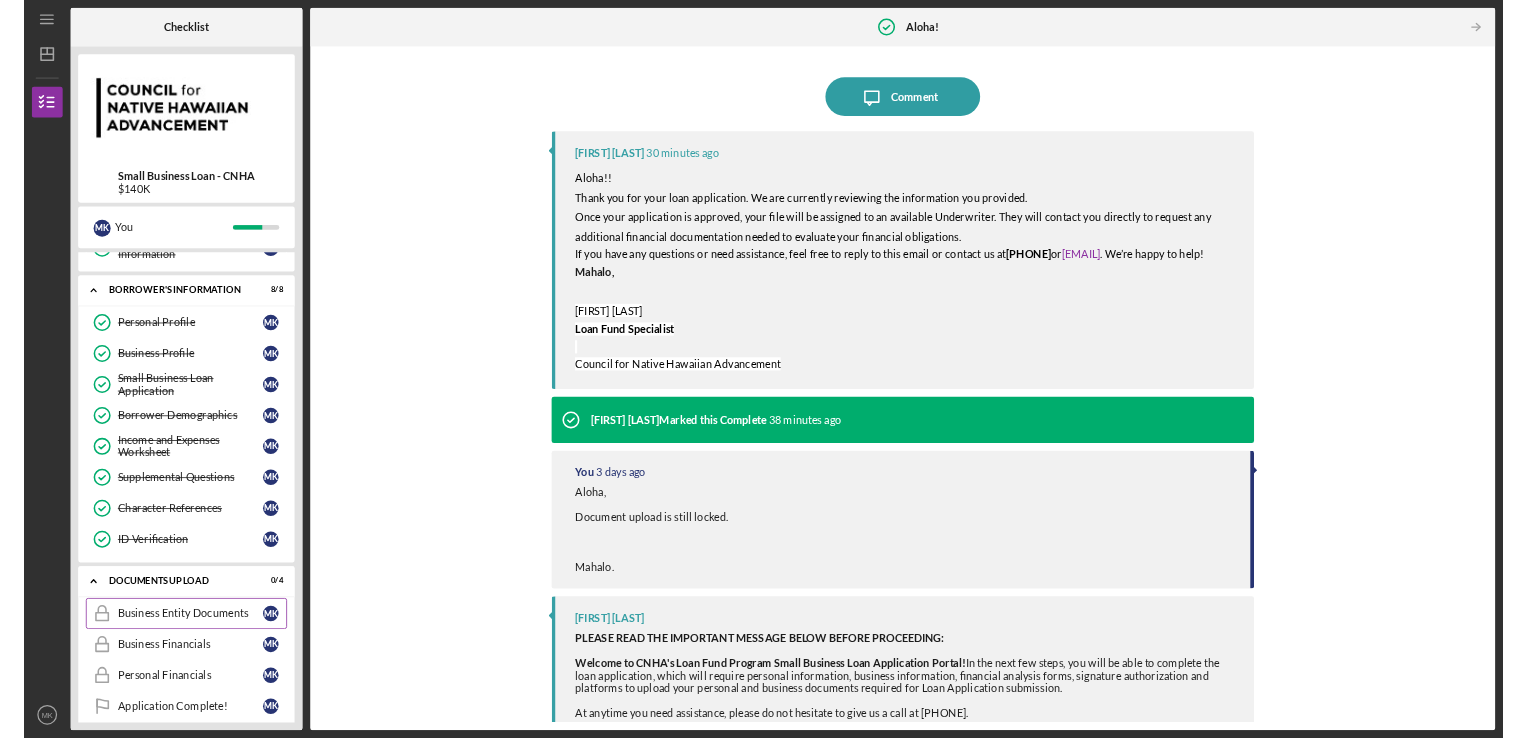 scroll, scrollTop: 261, scrollLeft: 0, axis: vertical 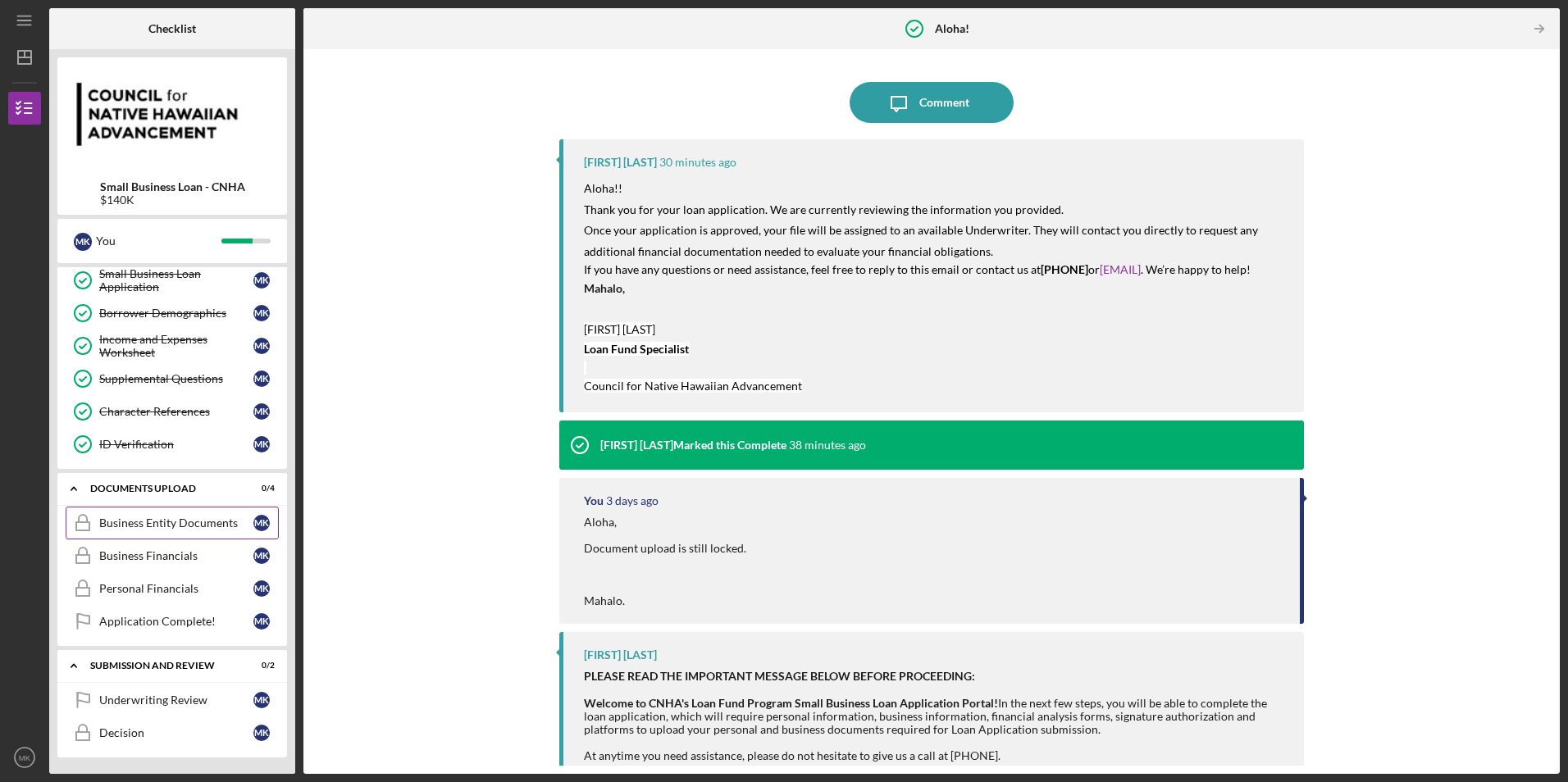 click on "Business Entity Documents" at bounding box center [176, 523] 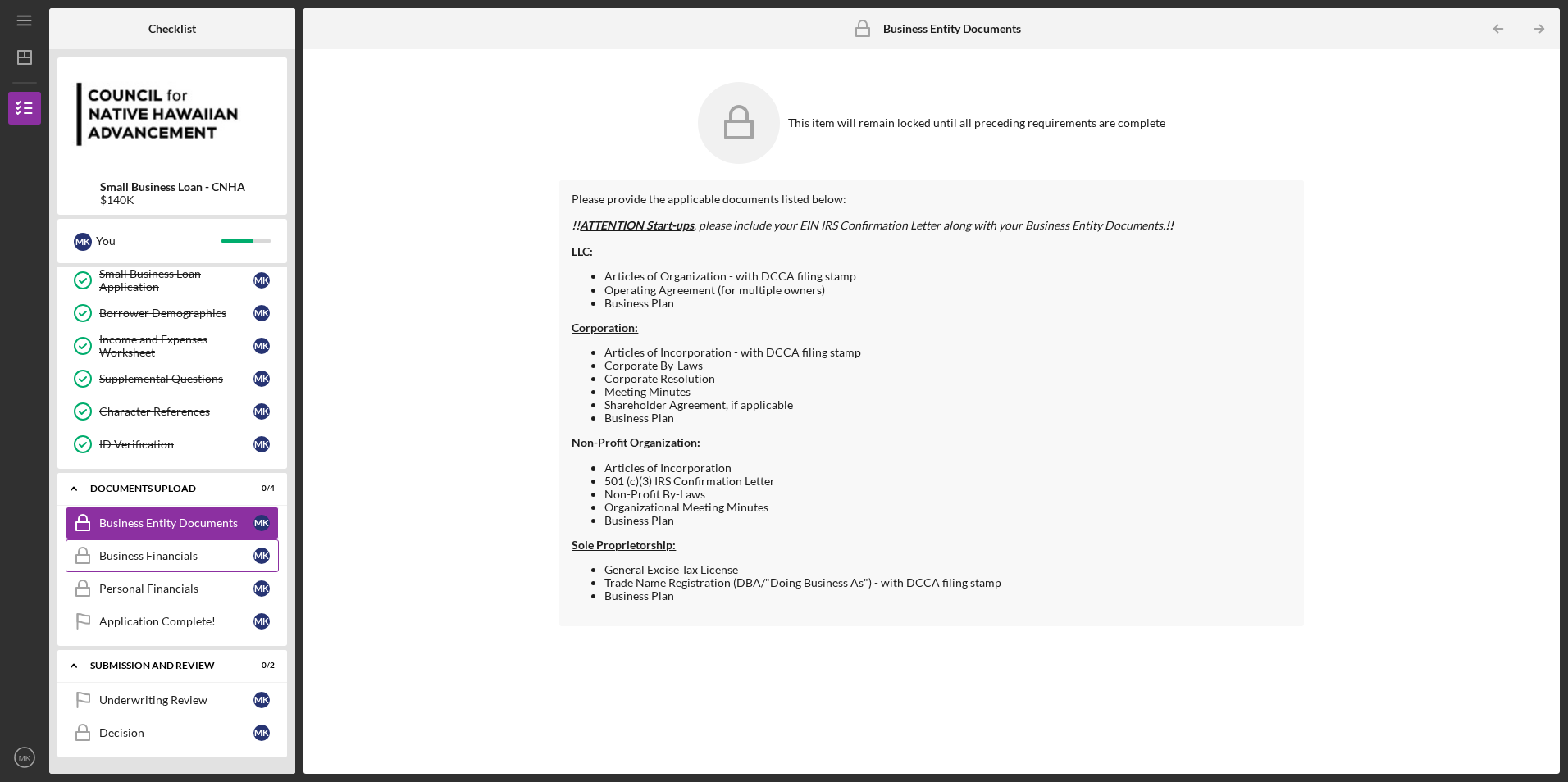 click on "Business Financials Business Financials M K" at bounding box center (172, 556) 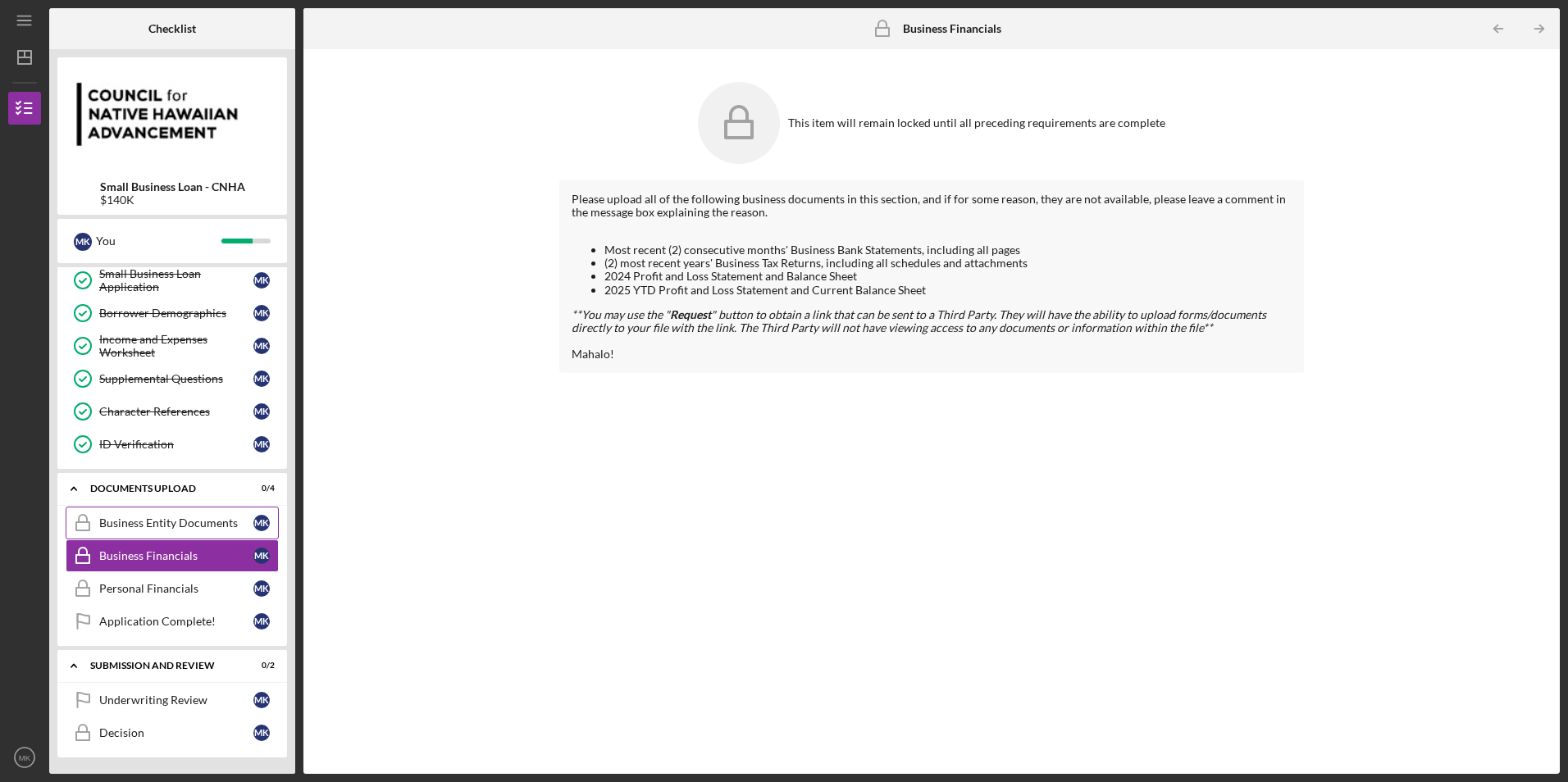 click on "Business Entity Documents Business Entity Documents M K" at bounding box center (172, 523) 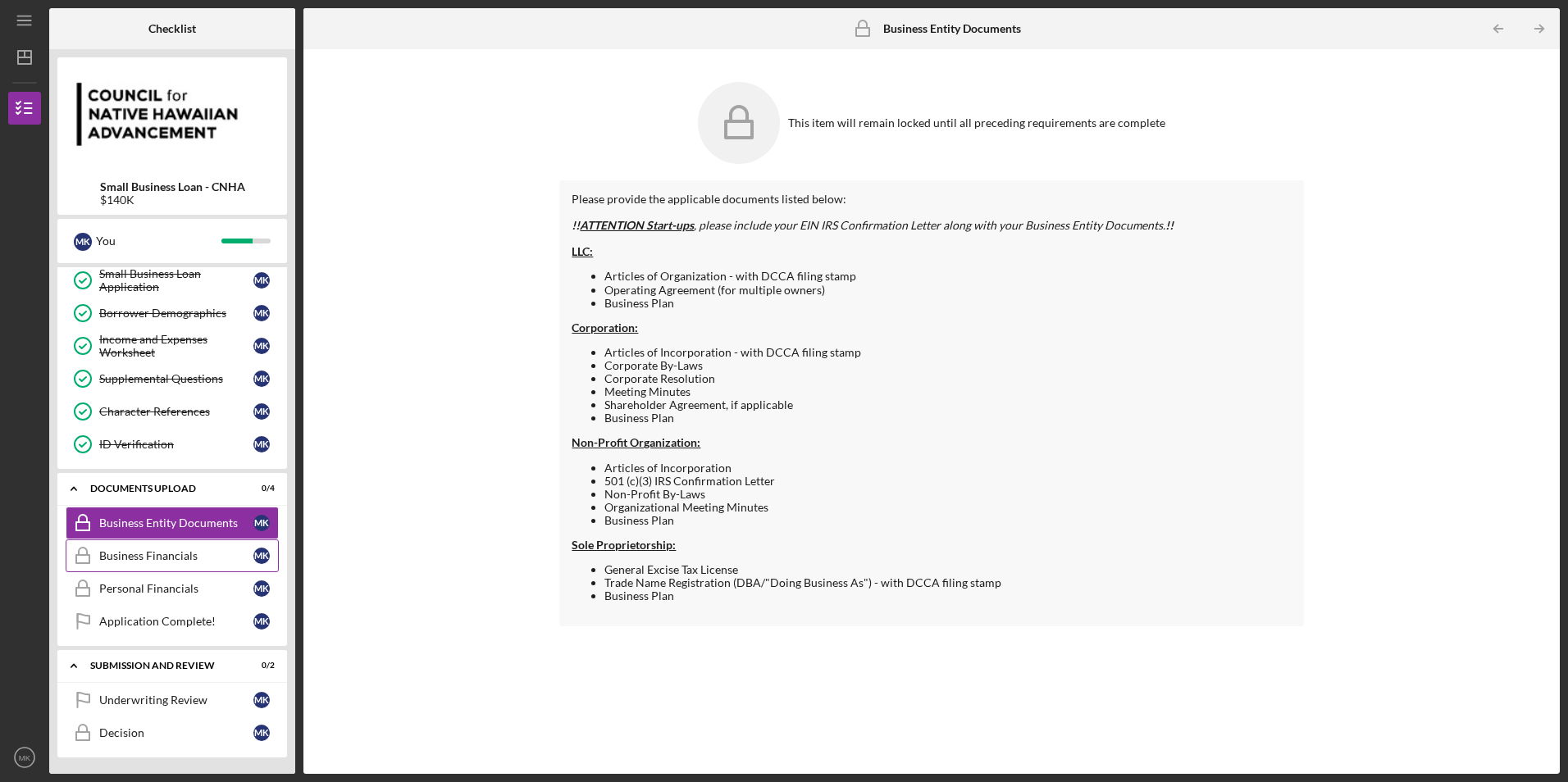click on "Business Financials Business Financials M K" at bounding box center [172, 556] 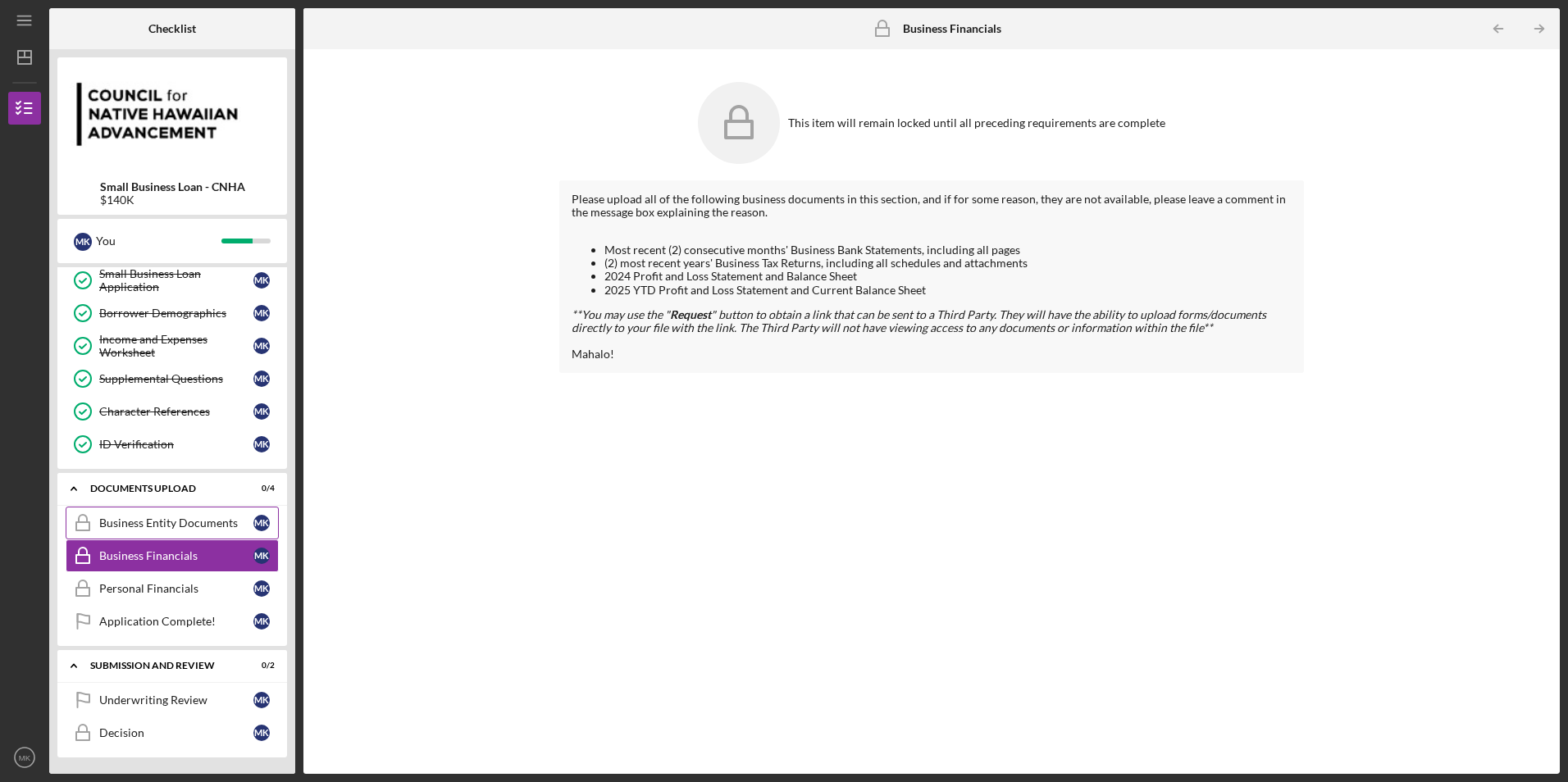 click on "Business Entity Documents Business Entity Documents M K" at bounding box center (172, 523) 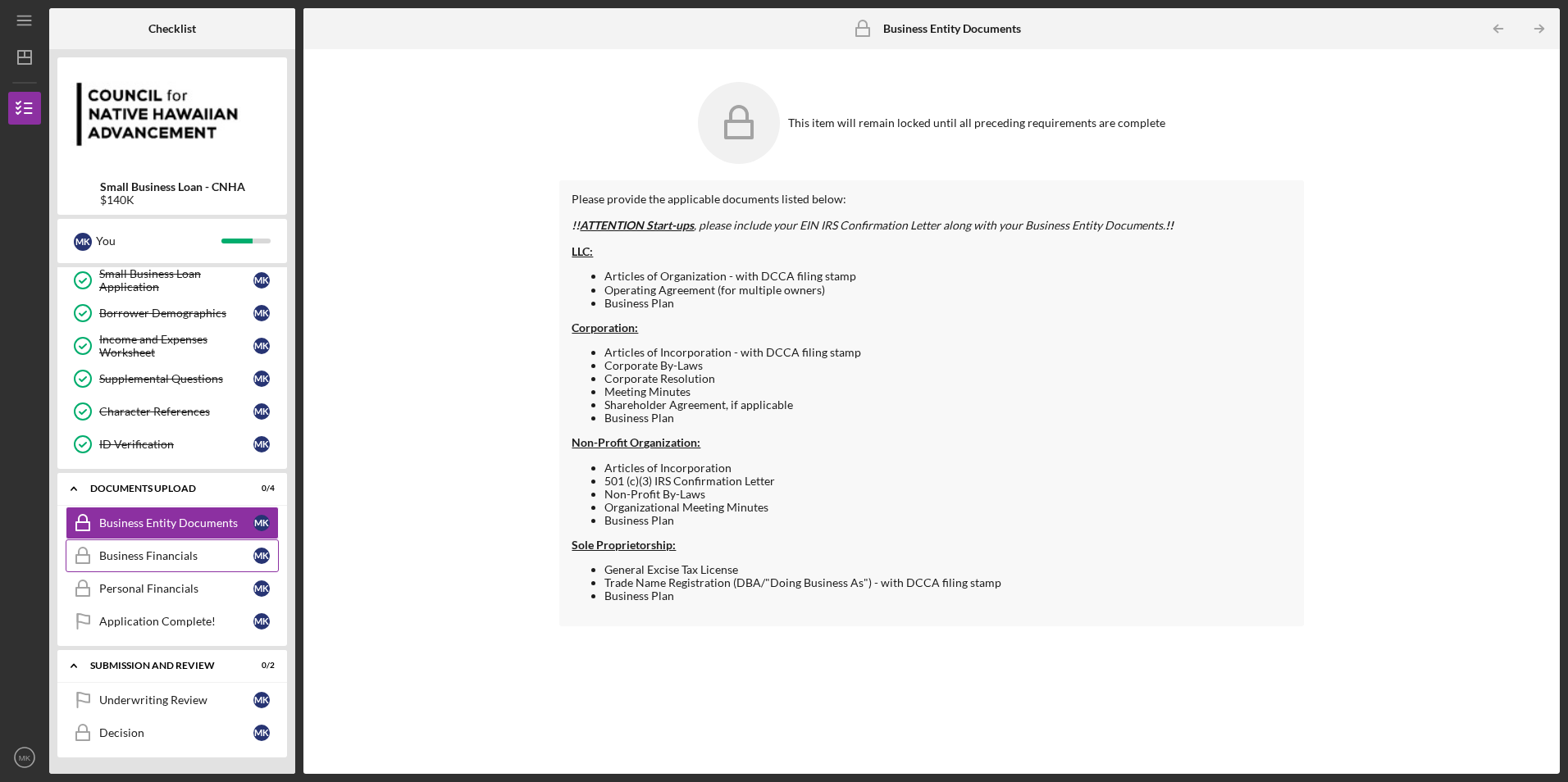 click on "Business Financials" at bounding box center [176, 556] 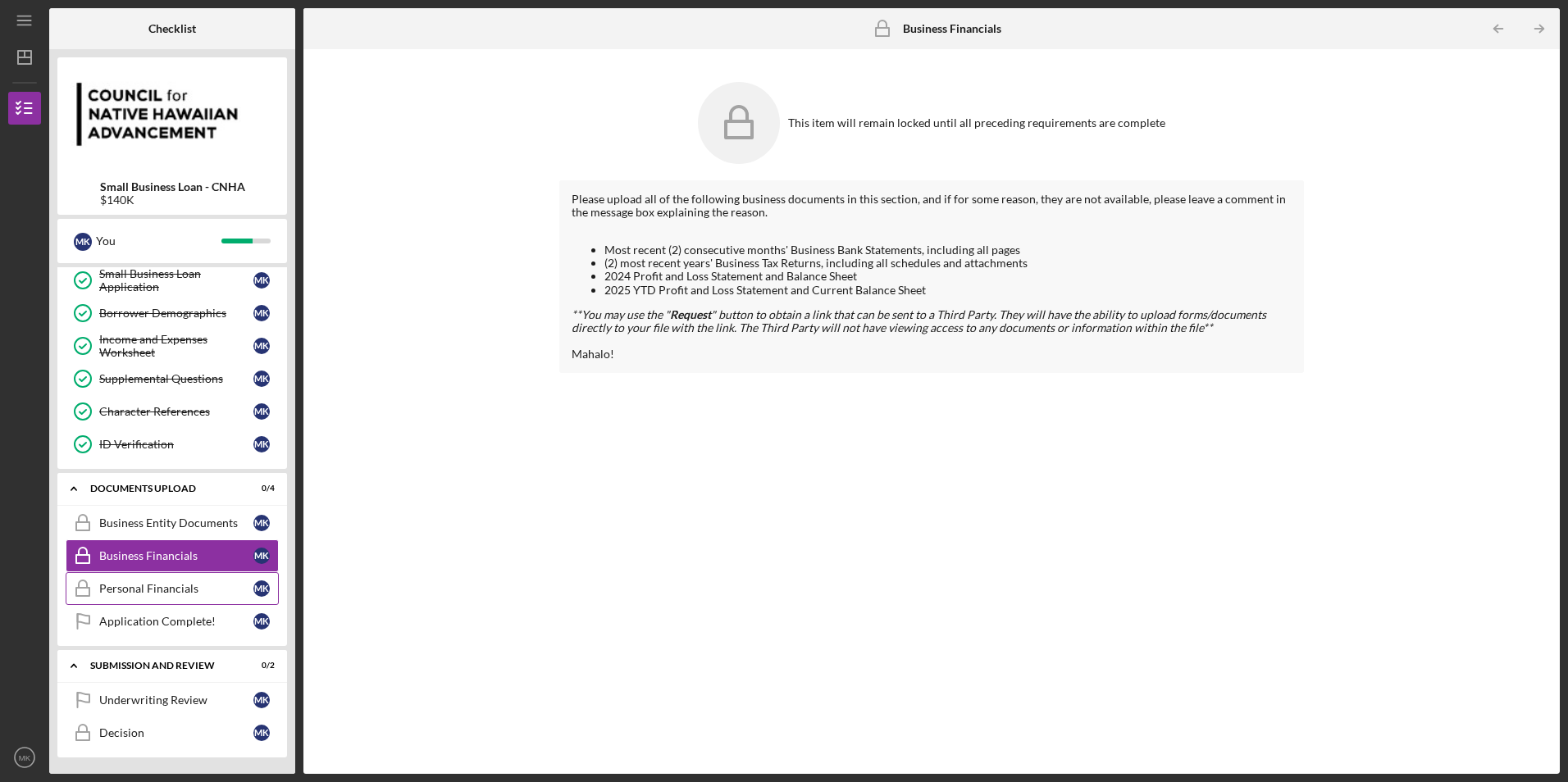 click on "Personal Financials" at bounding box center (176, 589) 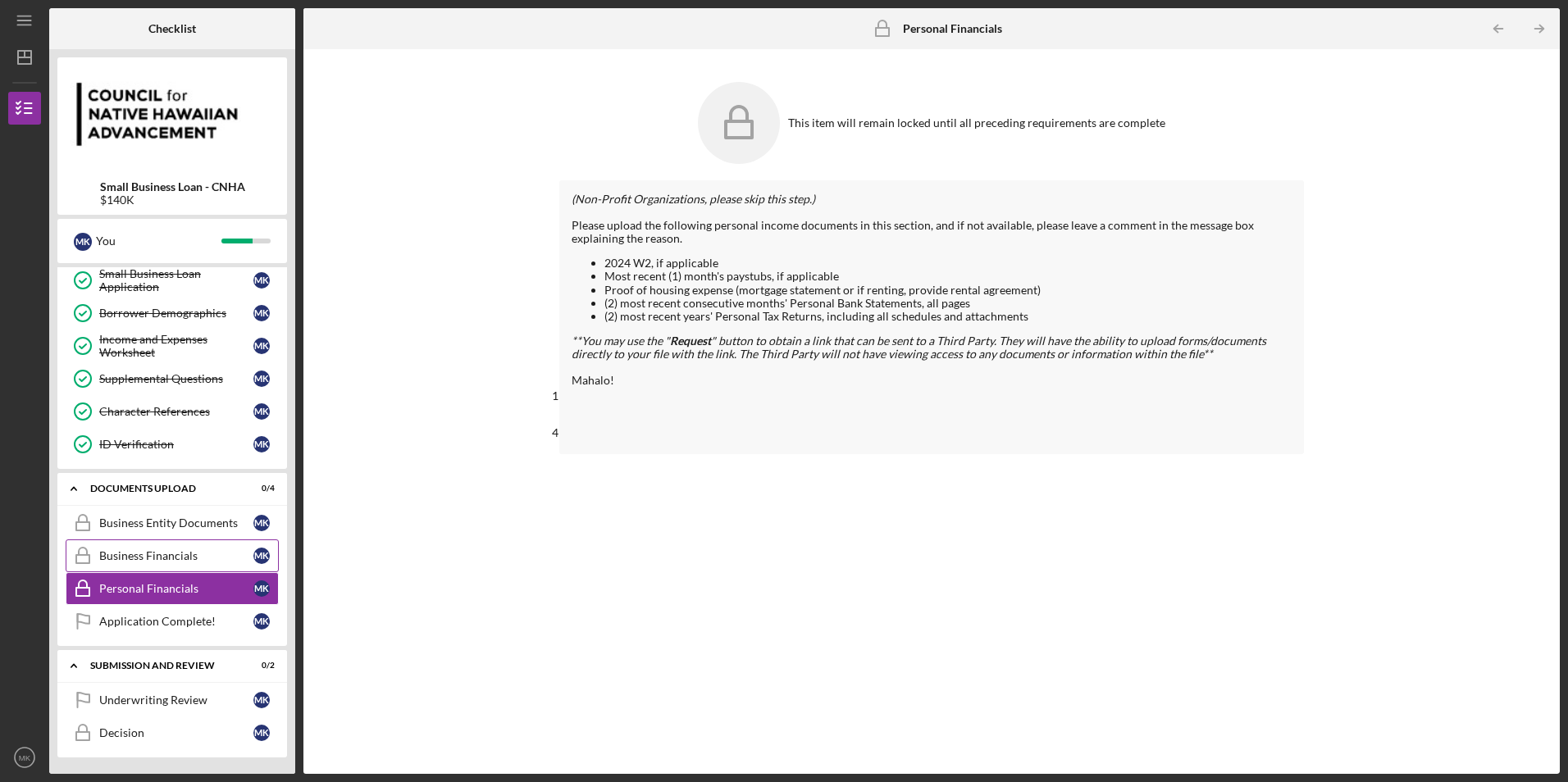 click on "Business Financials" at bounding box center [176, 556] 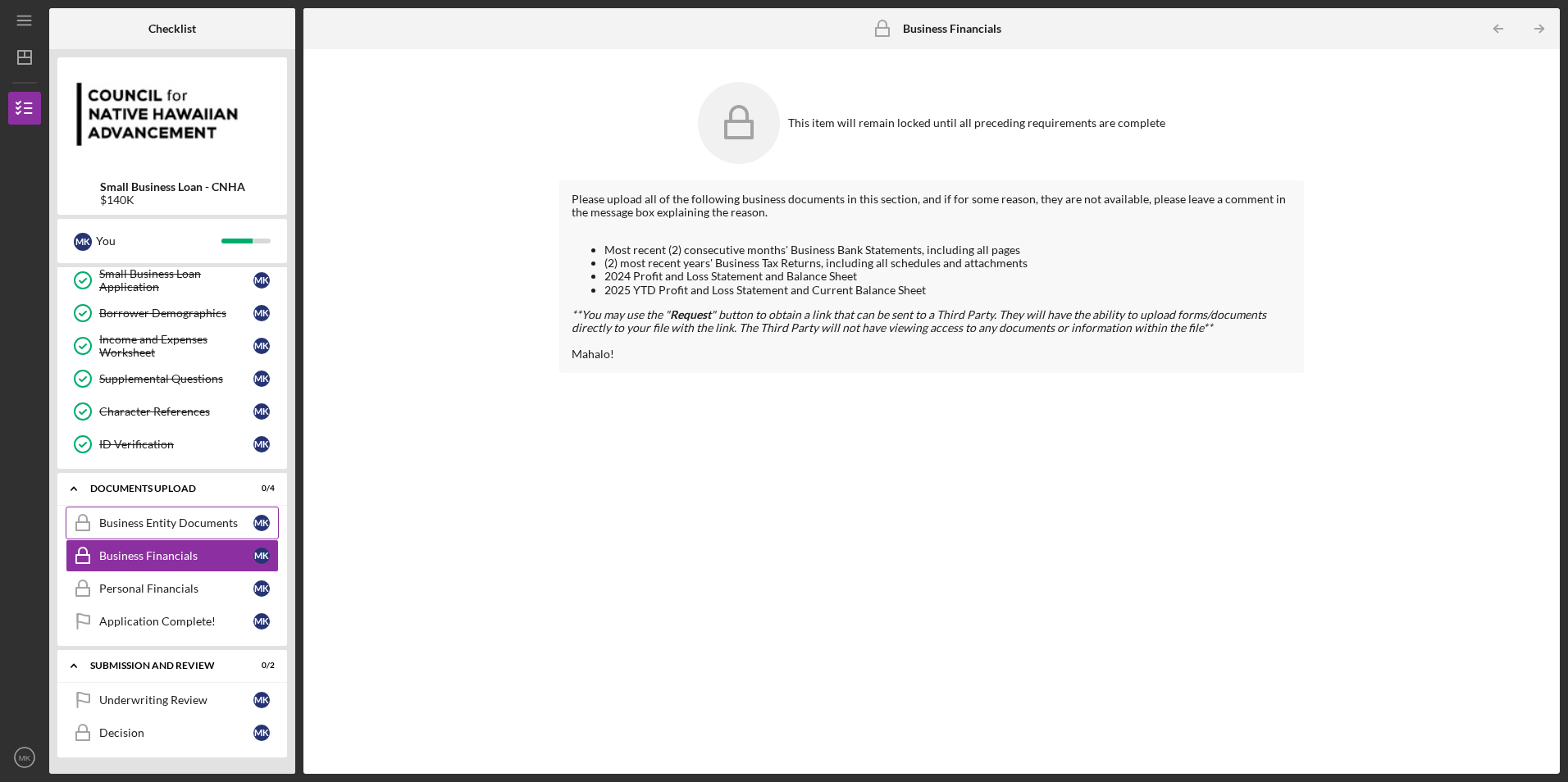 click on "Business Entity Documents Business Entity Documents M K" at bounding box center (172, 523) 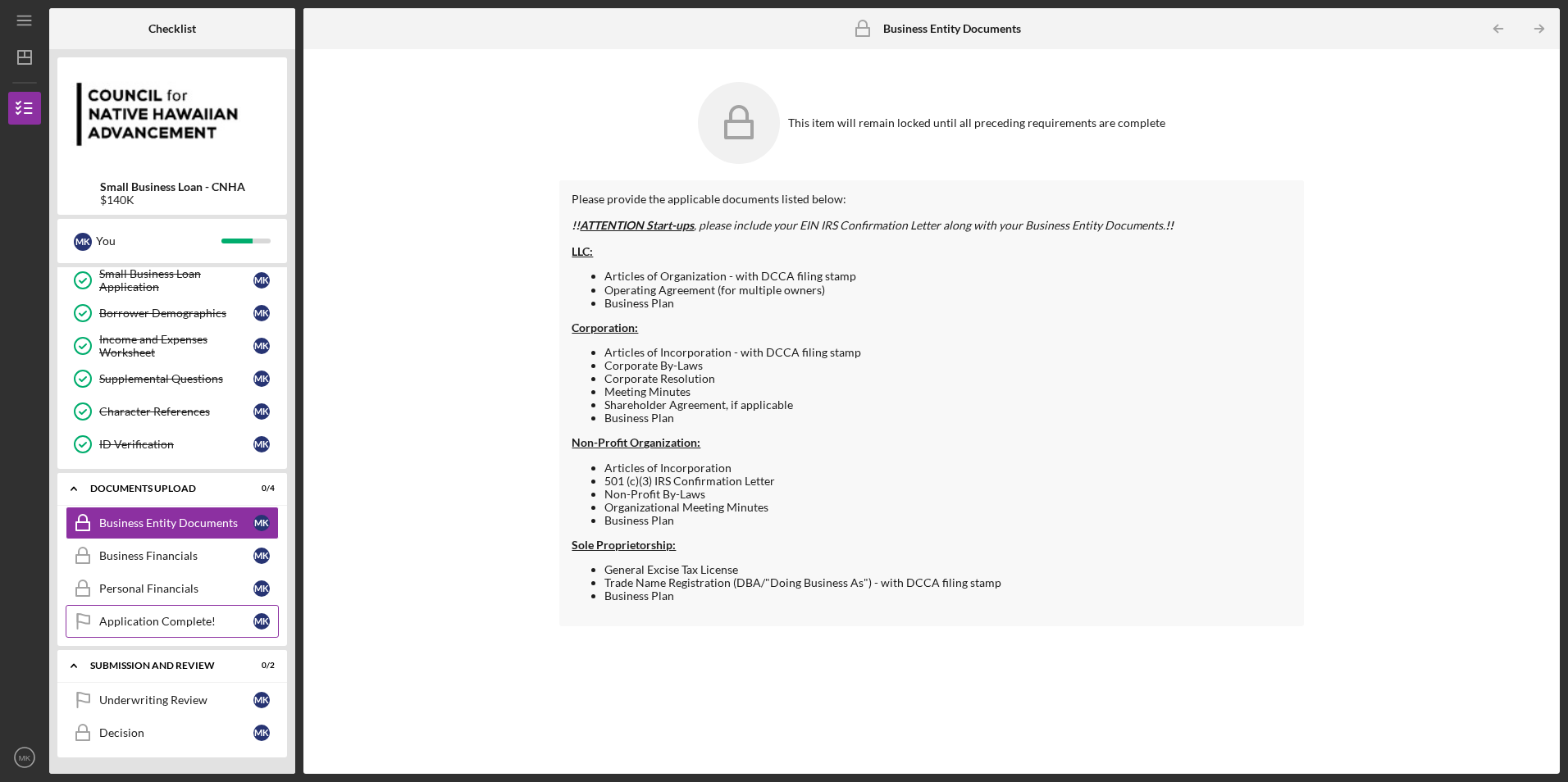 click on "Application Complete!" at bounding box center (176, 621) 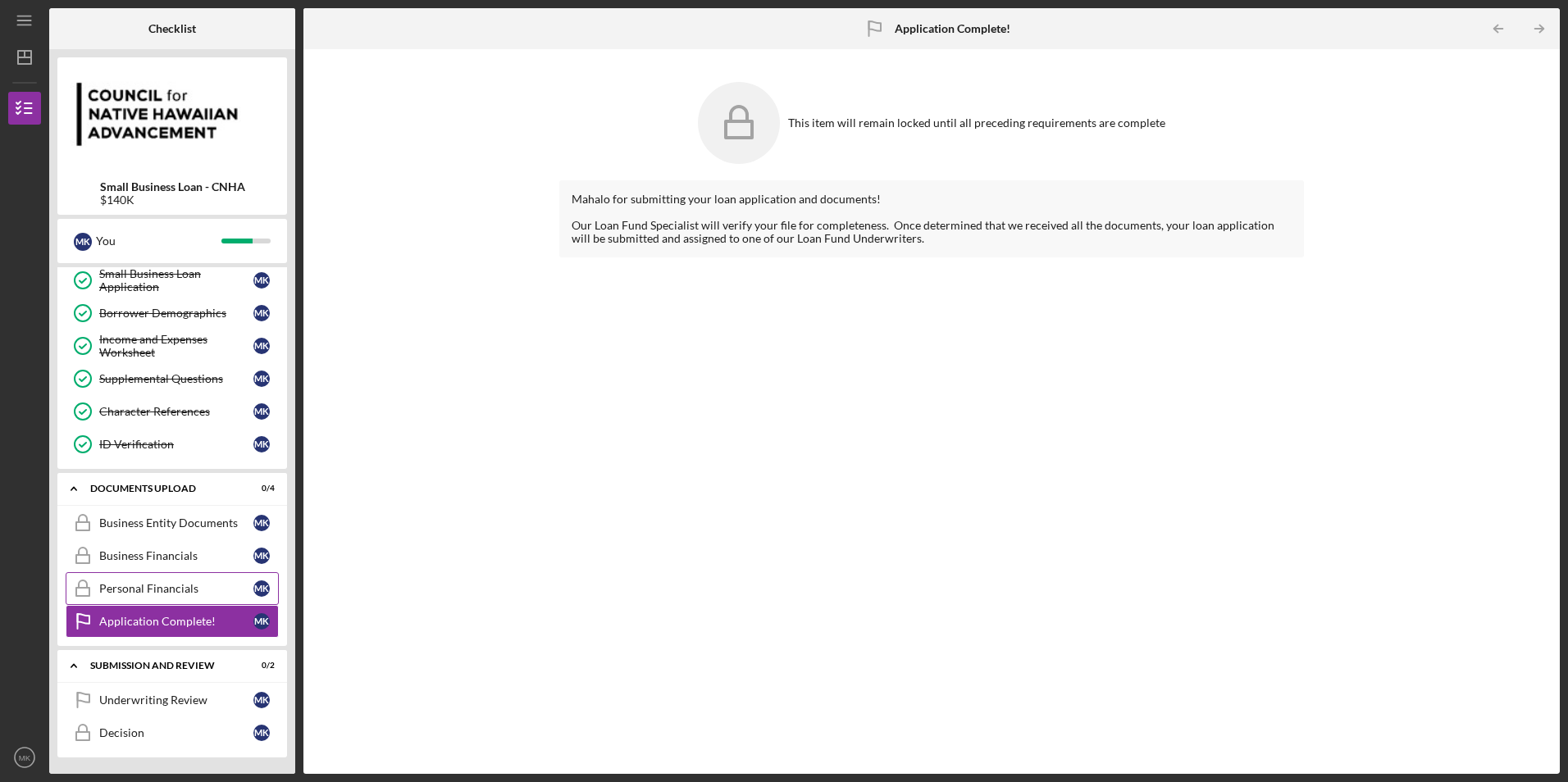 click on "Personal Financials" at bounding box center [176, 589] 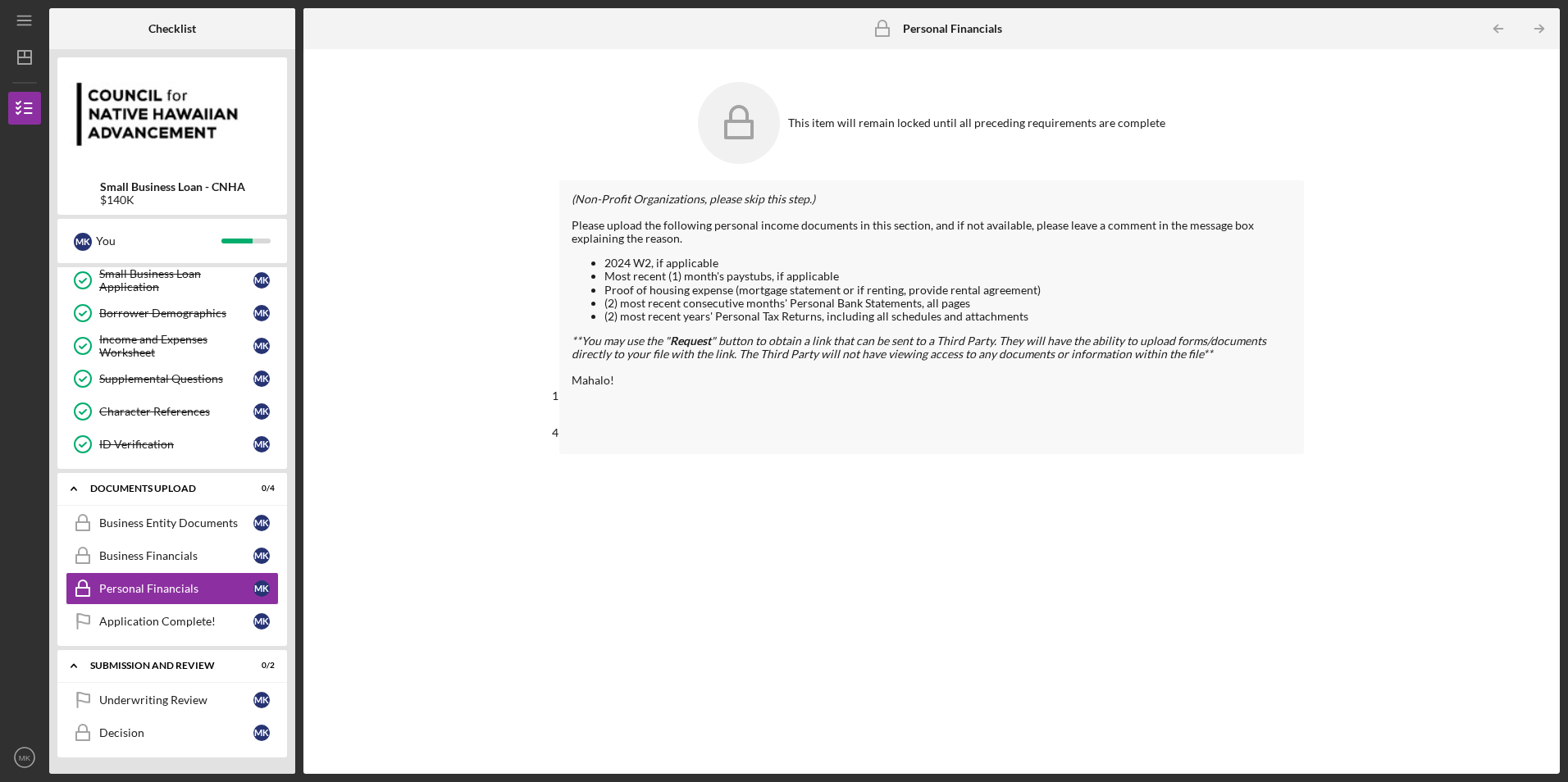 click on "1" at bounding box center [555, 395] 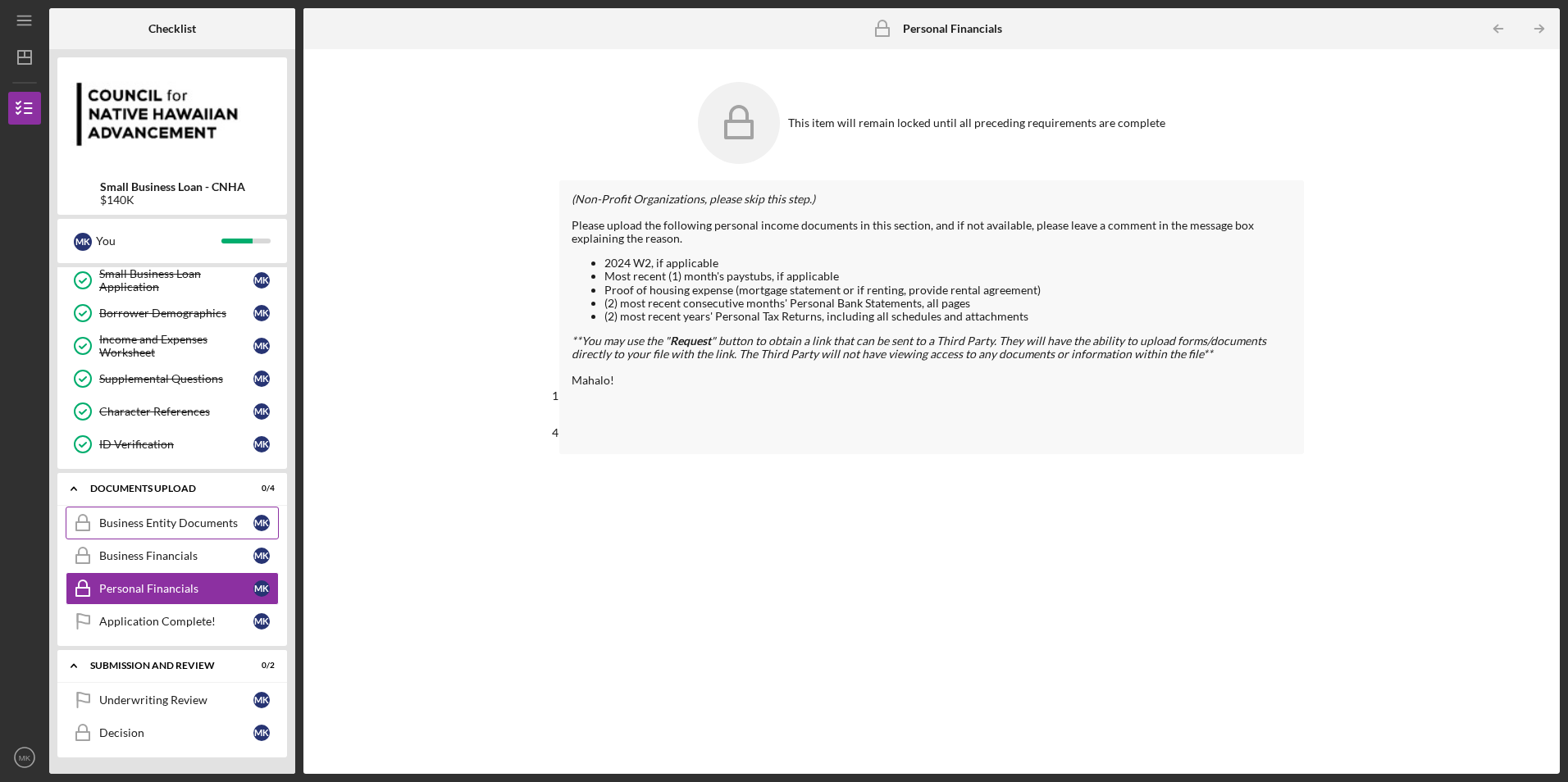 click on "Business Entity Documents" at bounding box center (176, 523) 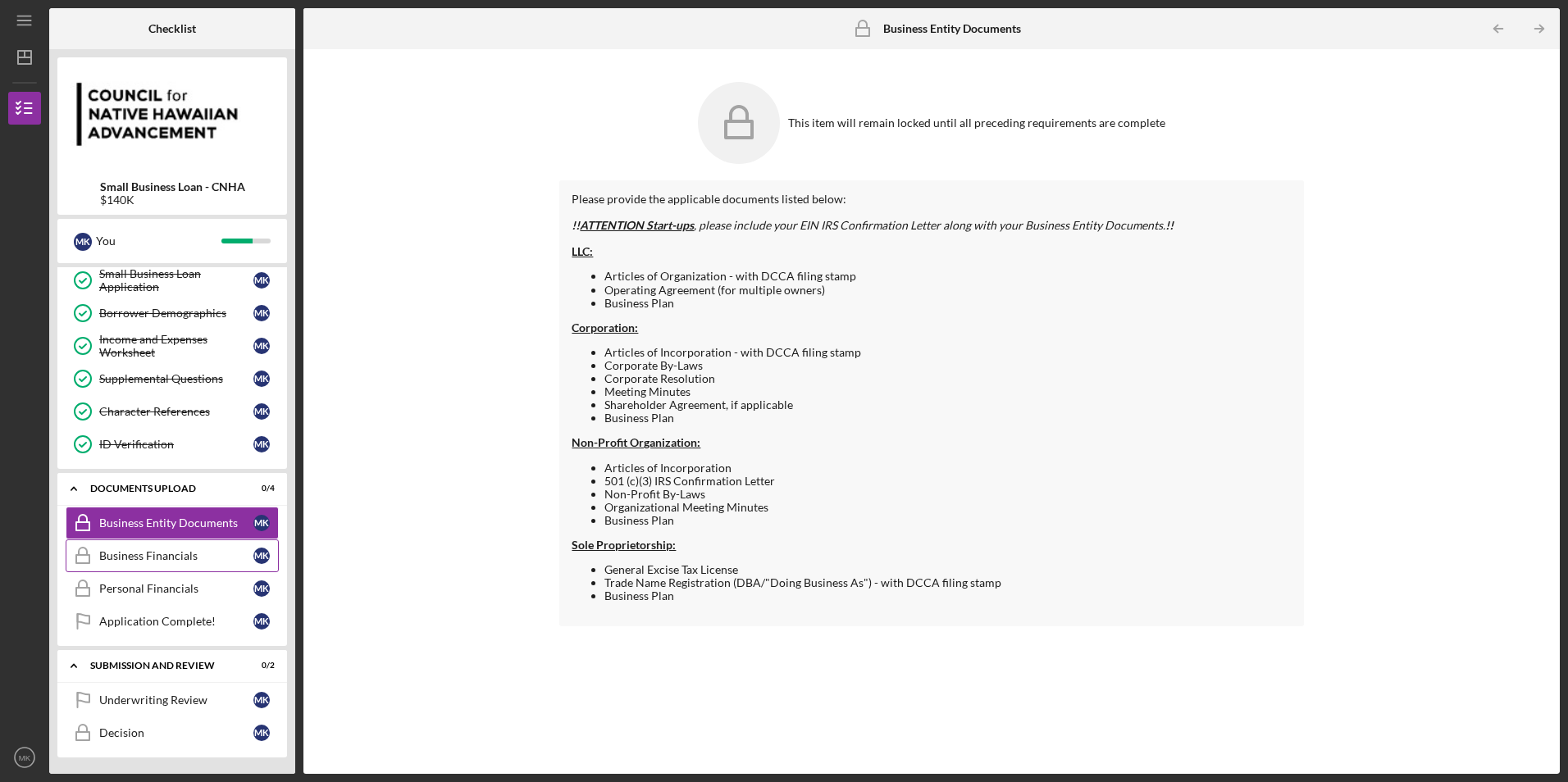 click on "Business Financials" at bounding box center (176, 556) 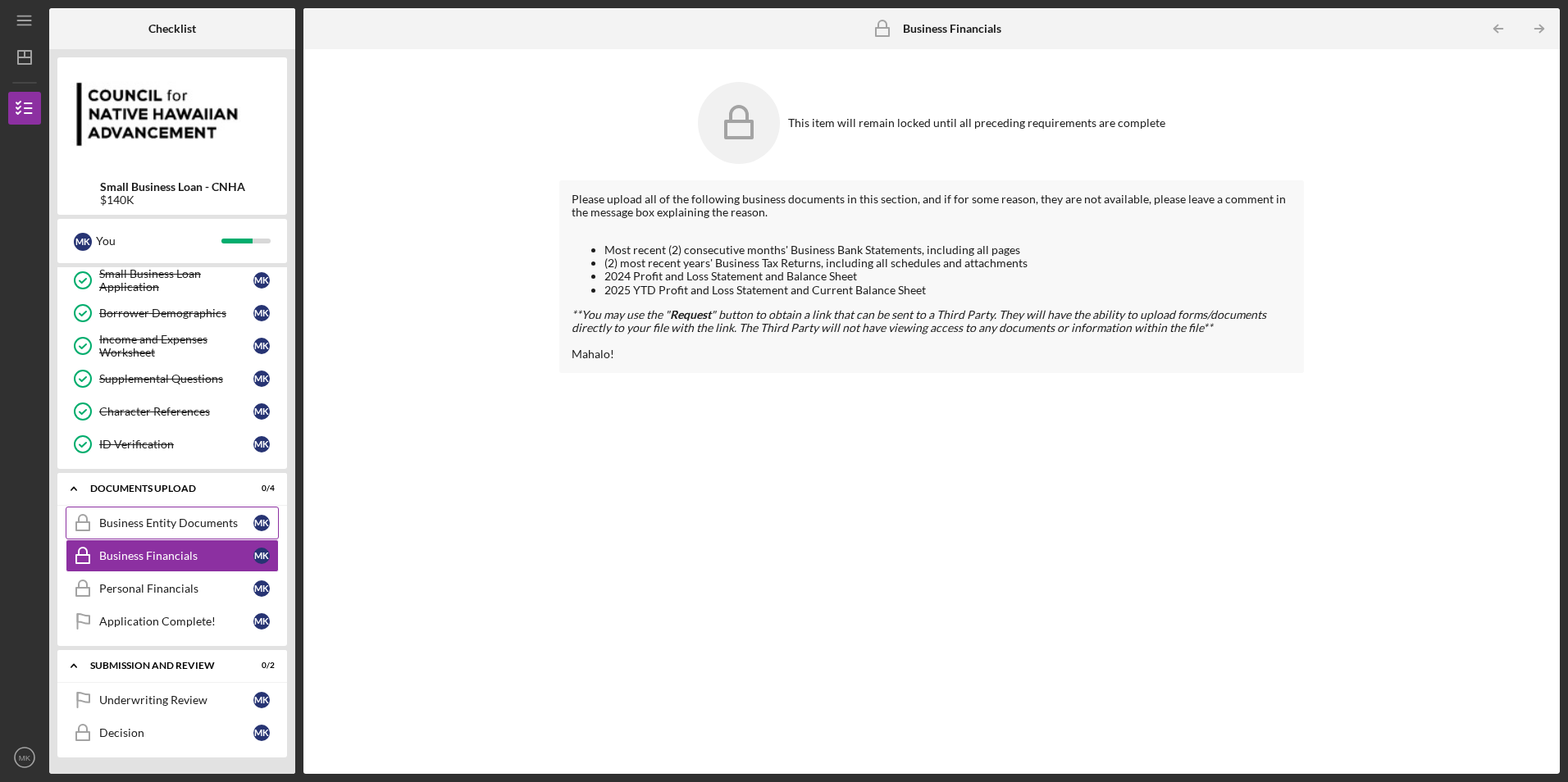 click on "Business Entity Documents" at bounding box center (176, 523) 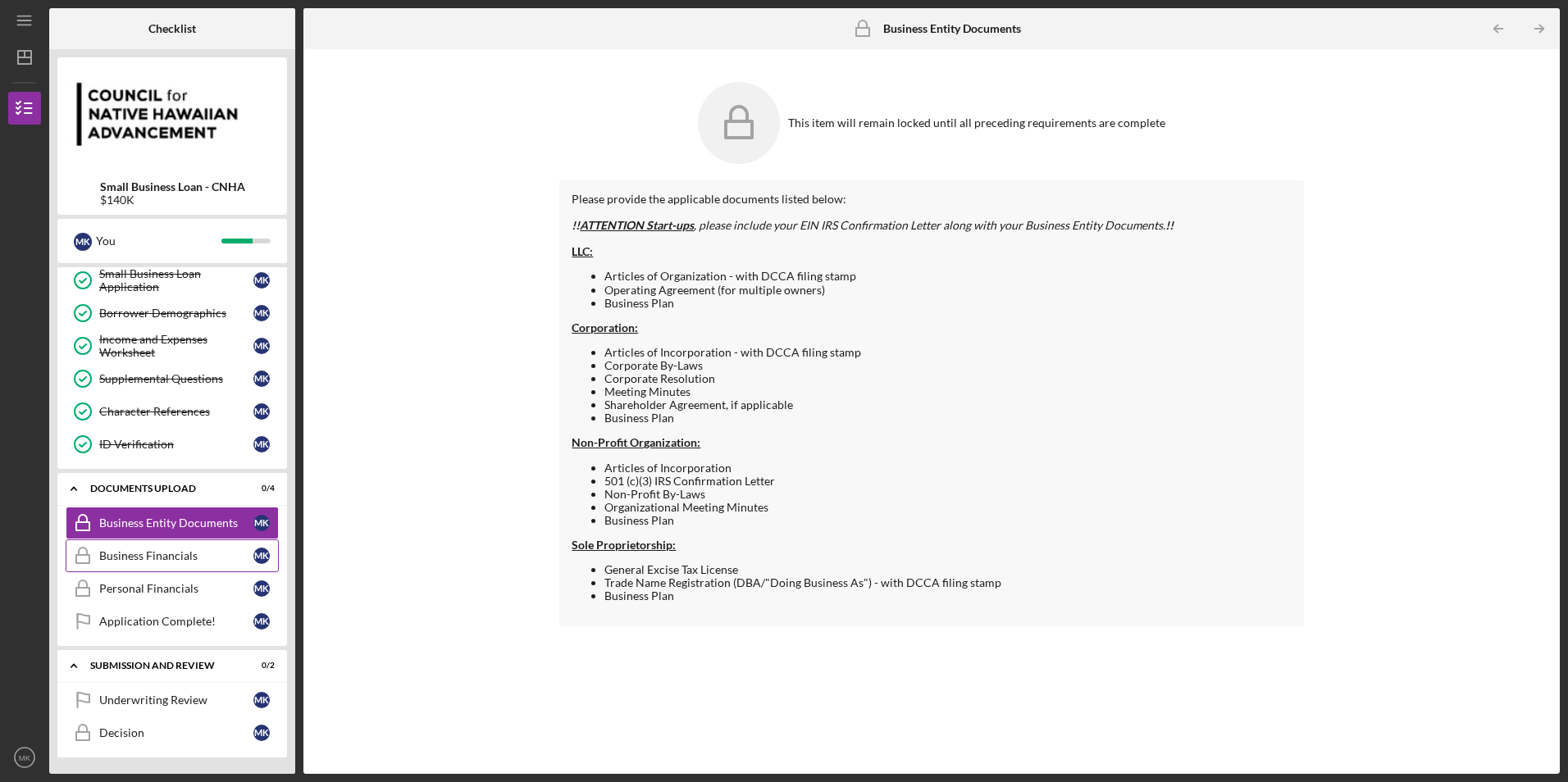 click on "Business Financials" at bounding box center [176, 556] 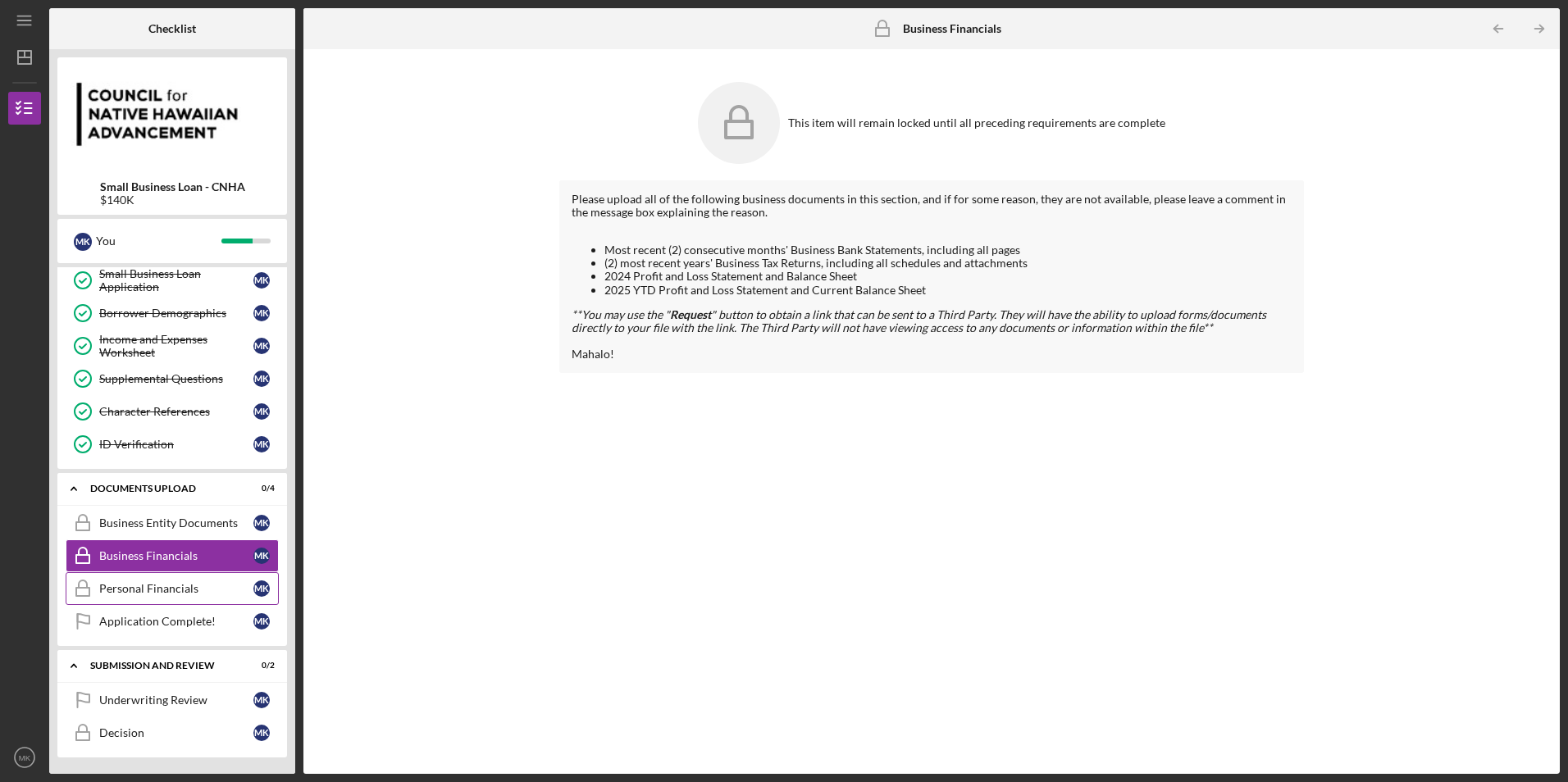 click on "Personal Financials" at bounding box center [176, 589] 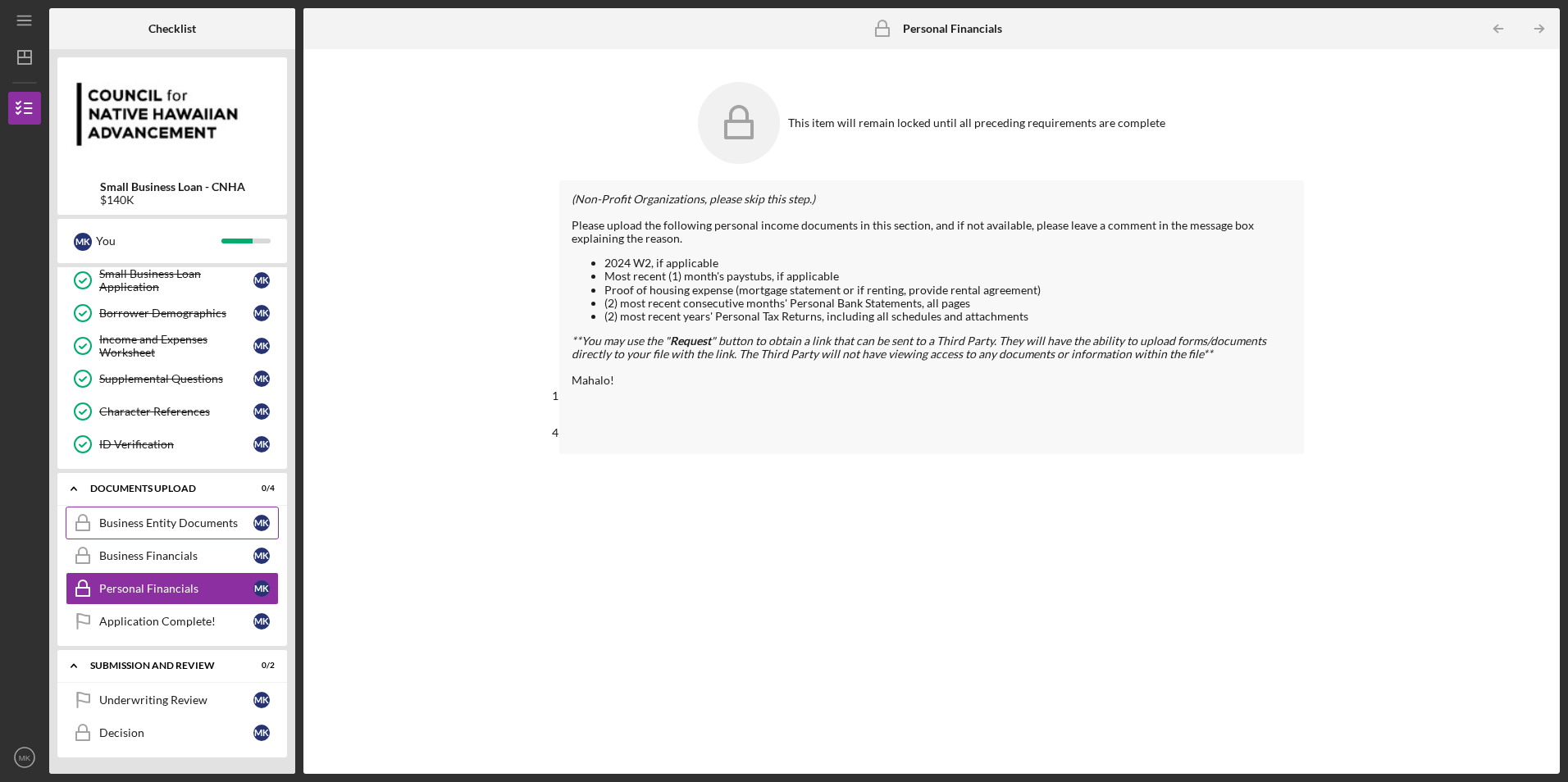 click on "Business Entity Documents" at bounding box center [176, 523] 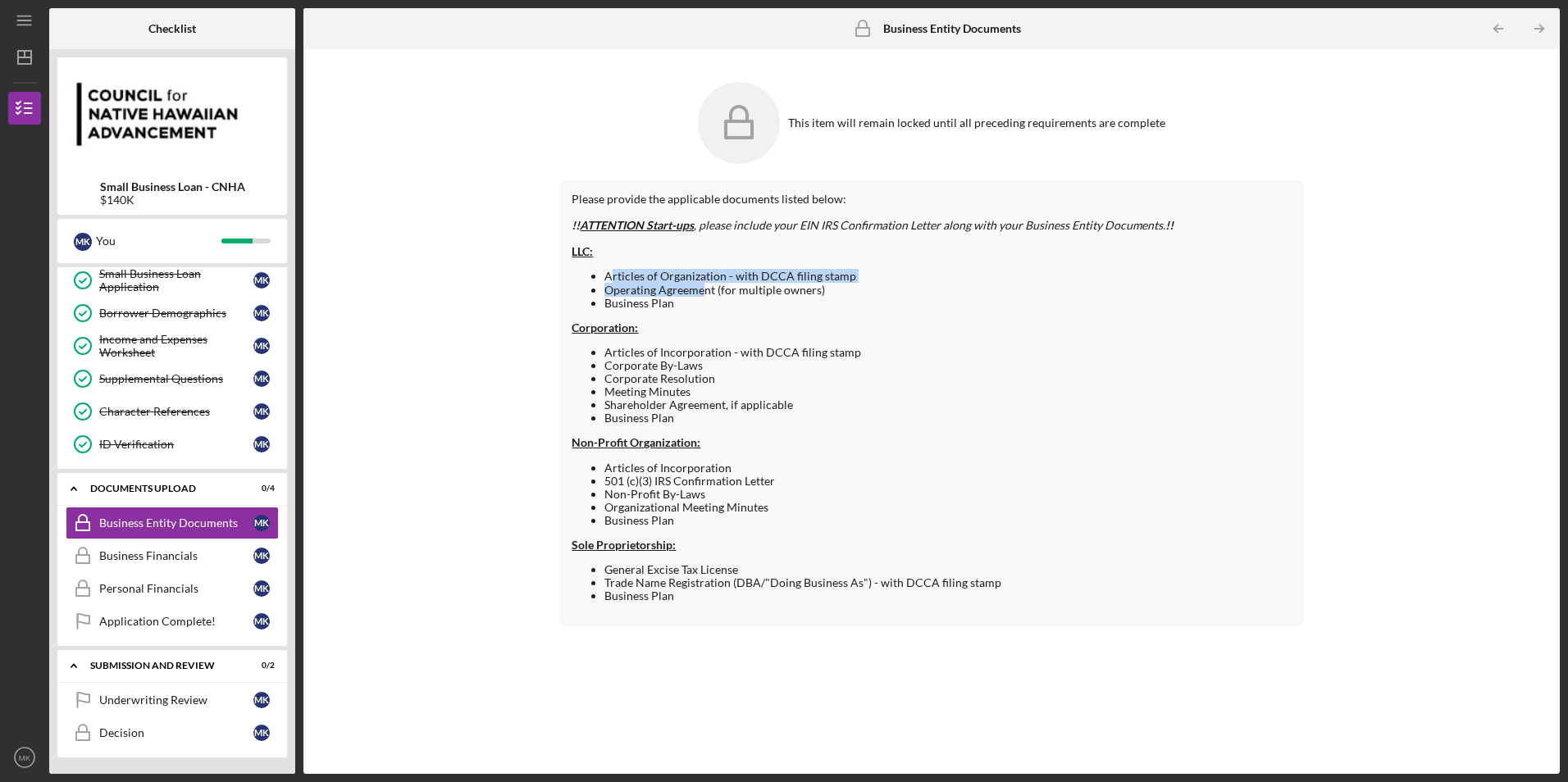 drag, startPoint x: 610, startPoint y: 275, endPoint x: 704, endPoint y: 294, distance: 95.90099 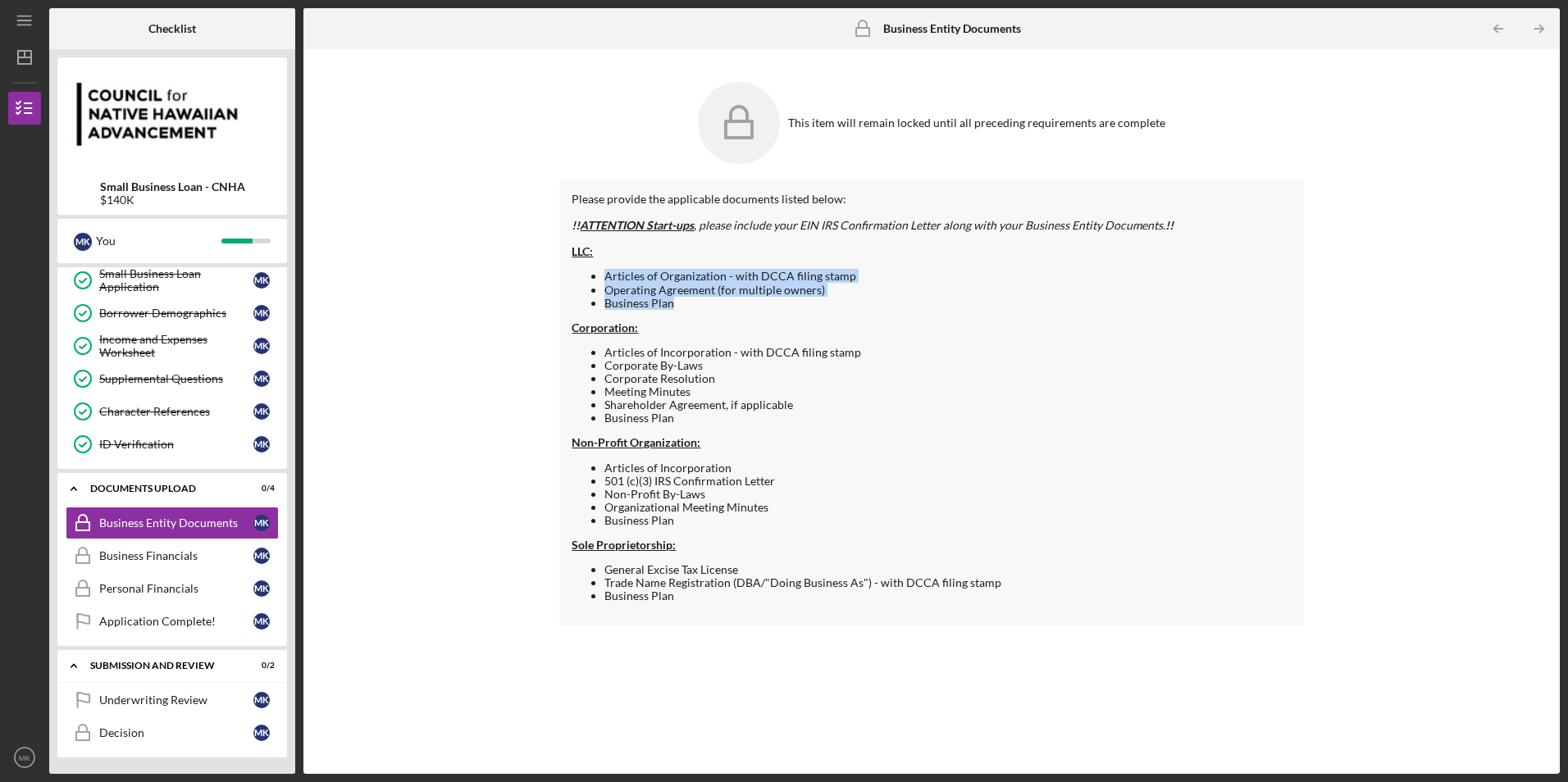 drag, startPoint x: 604, startPoint y: 274, endPoint x: 776, endPoint y: 298, distance: 173.66635 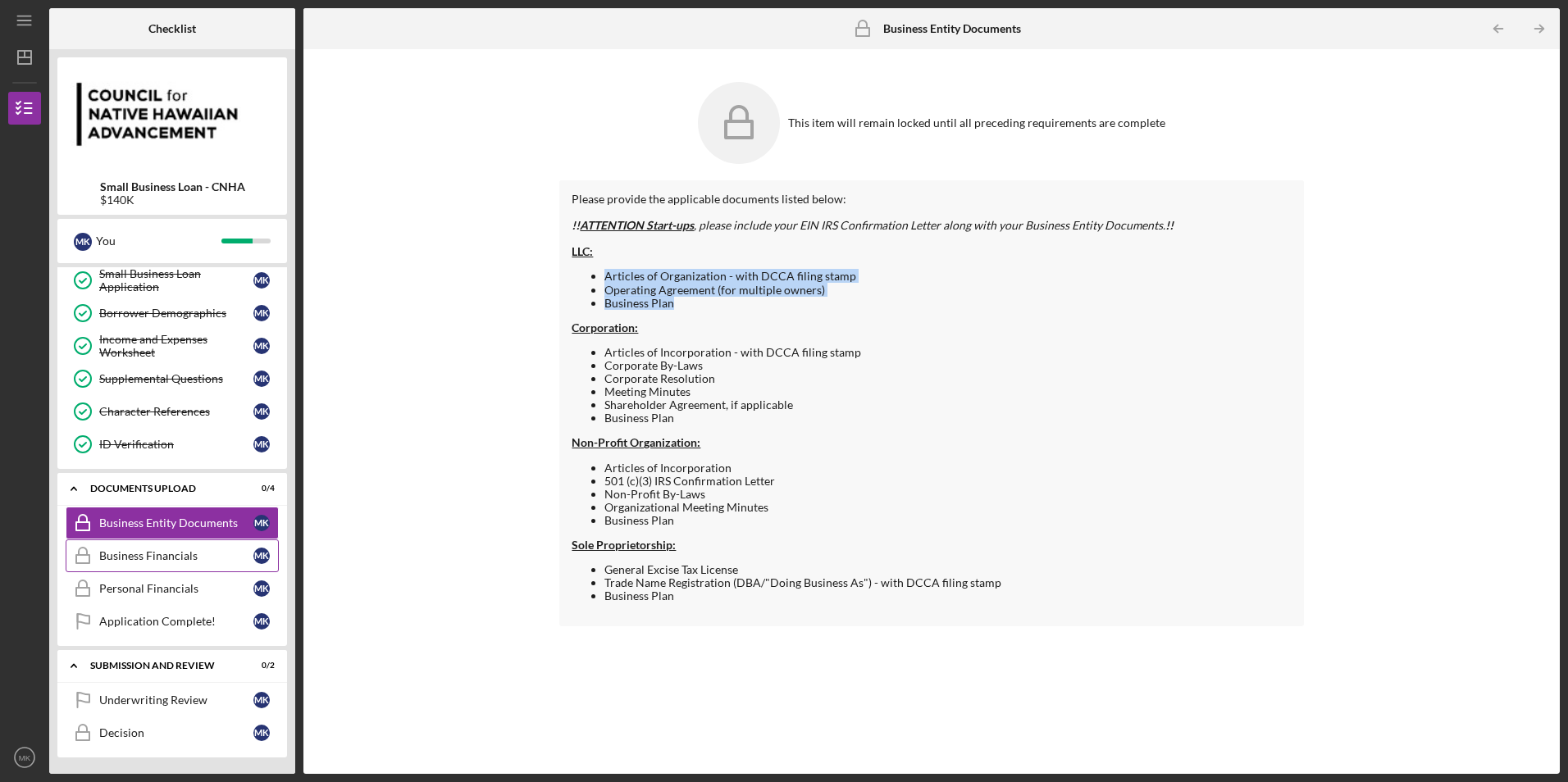 click on "Business Financials" at bounding box center (176, 556) 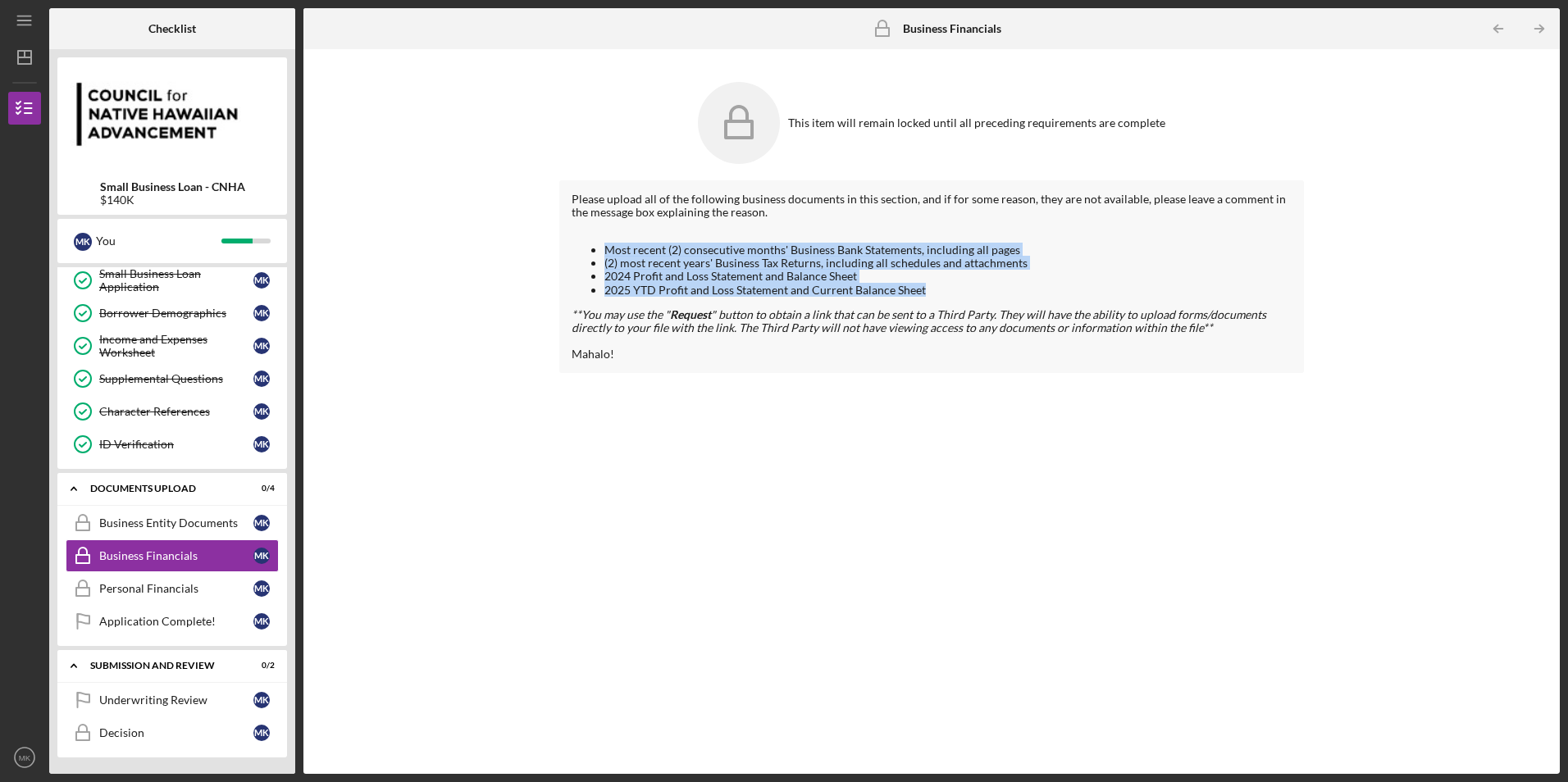 drag, startPoint x: 600, startPoint y: 247, endPoint x: 927, endPoint y: 289, distance: 329.68621 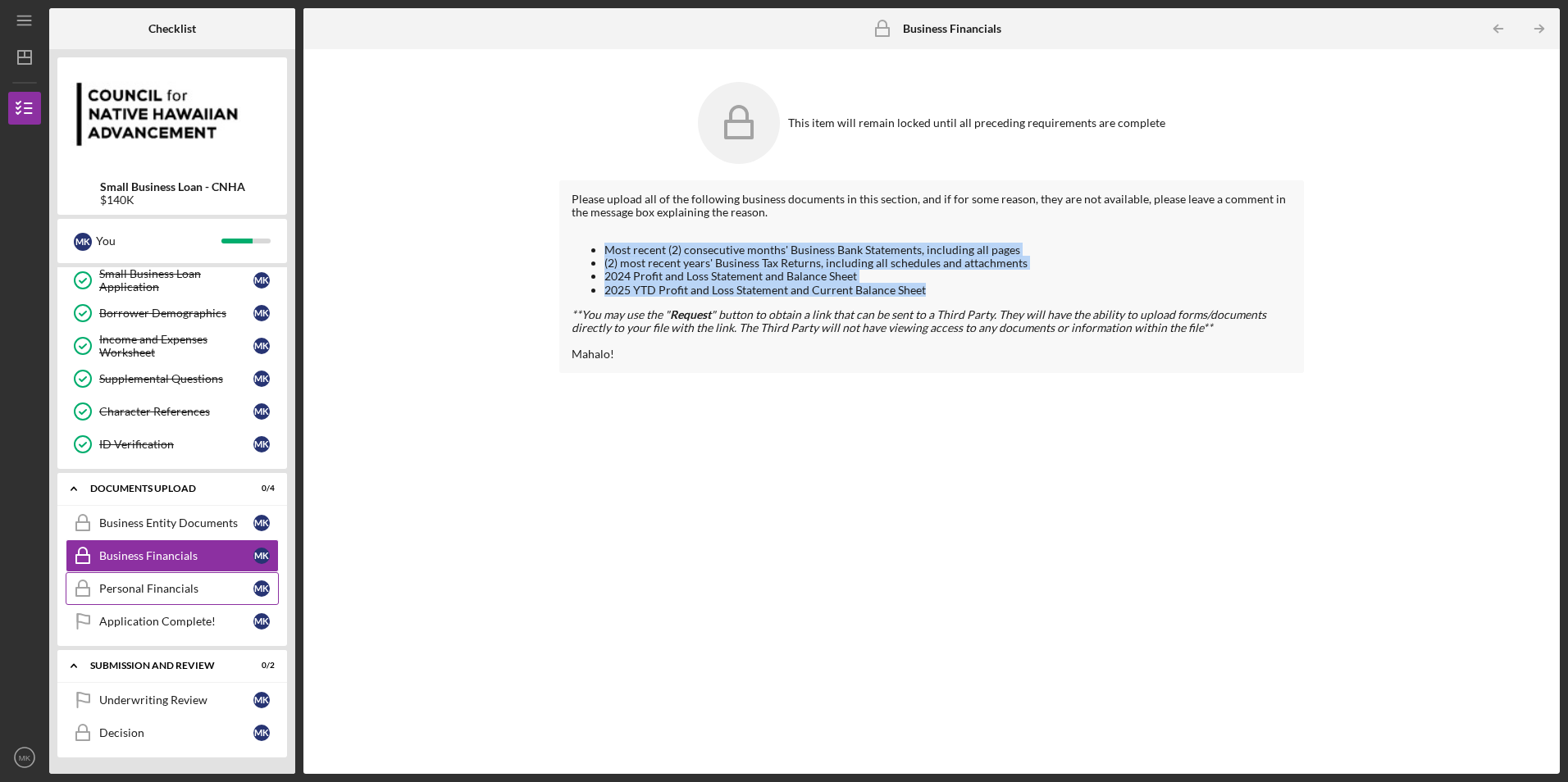 click on "Personal Financials Personal Financials M K" at bounding box center (172, 589) 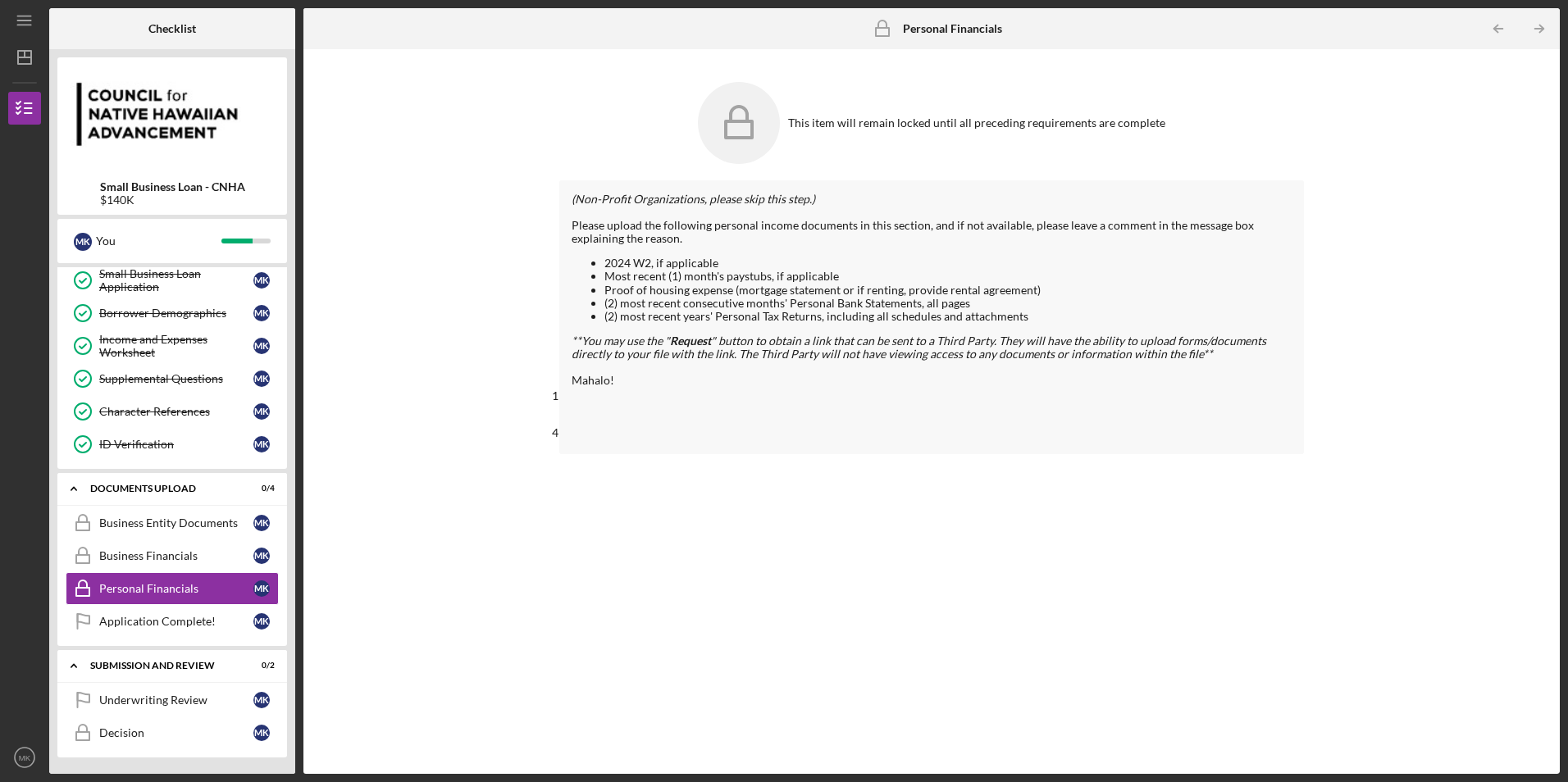 click on "2024 W2, if applicable
Most recent (1) month's paystubs, if applicable
Proof of housing expense (mortgage statement or if renting, provide rental agreement)
(2) most recent consecutive months' Personal Bank Statements, all pages
(2) most recent years' Personal Tax Returns, including all schedules and attachments" at bounding box center [931, 289] 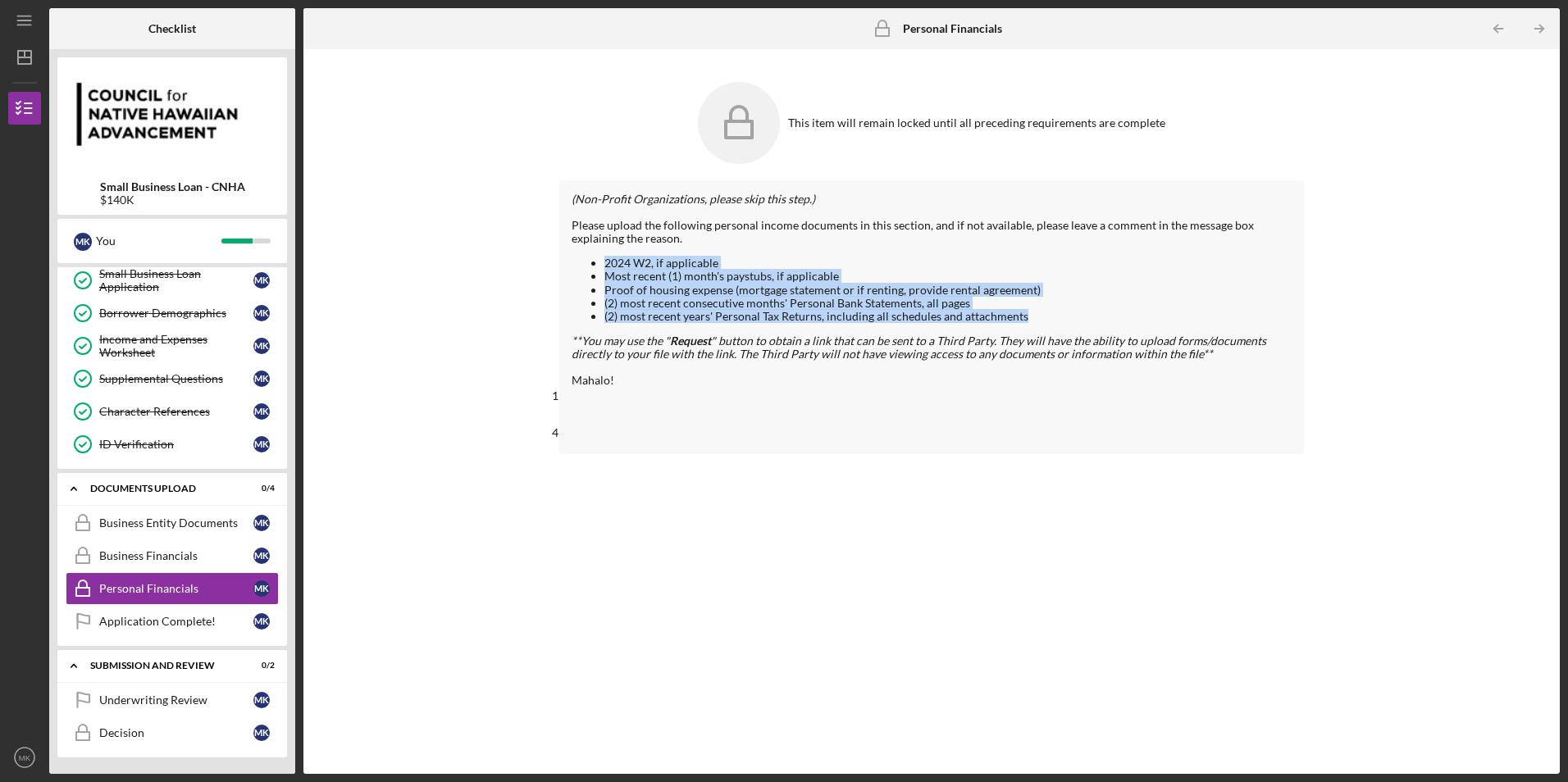 drag, startPoint x: 602, startPoint y: 259, endPoint x: 1046, endPoint y: 312, distance: 447.1521 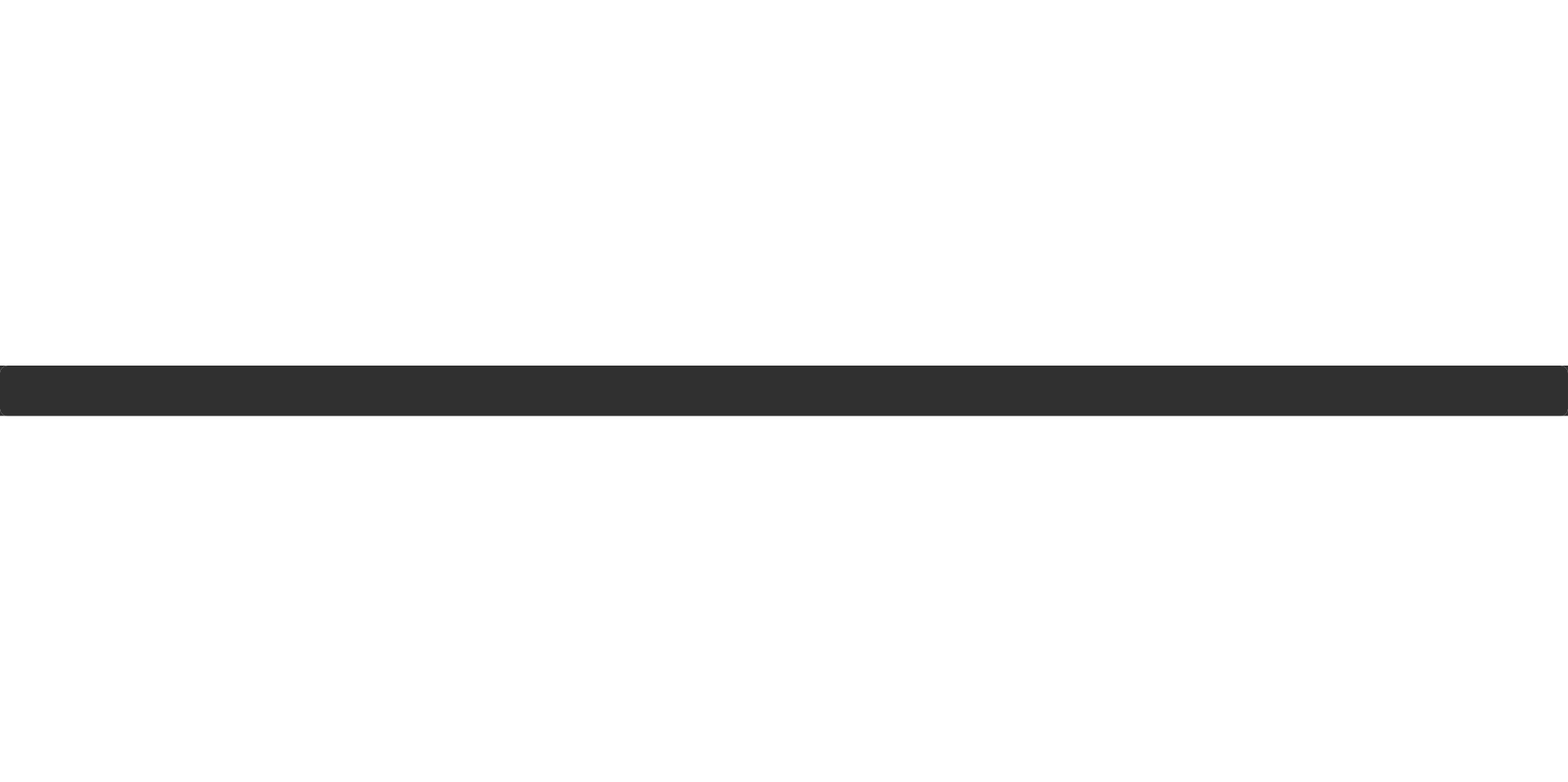 scroll, scrollTop: 207, scrollLeft: 0, axis: vertical 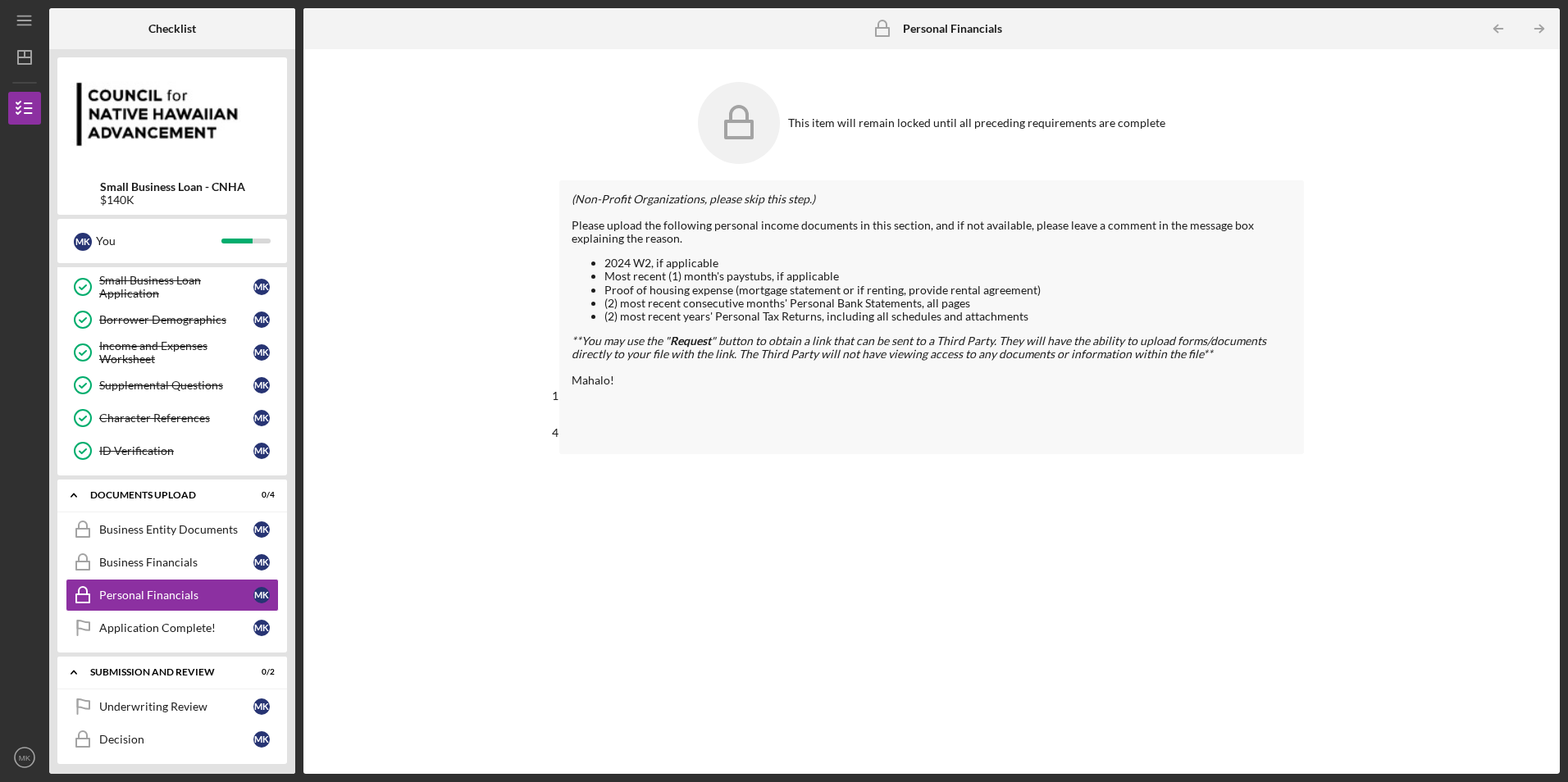 click on "M K You" at bounding box center (172, 241) 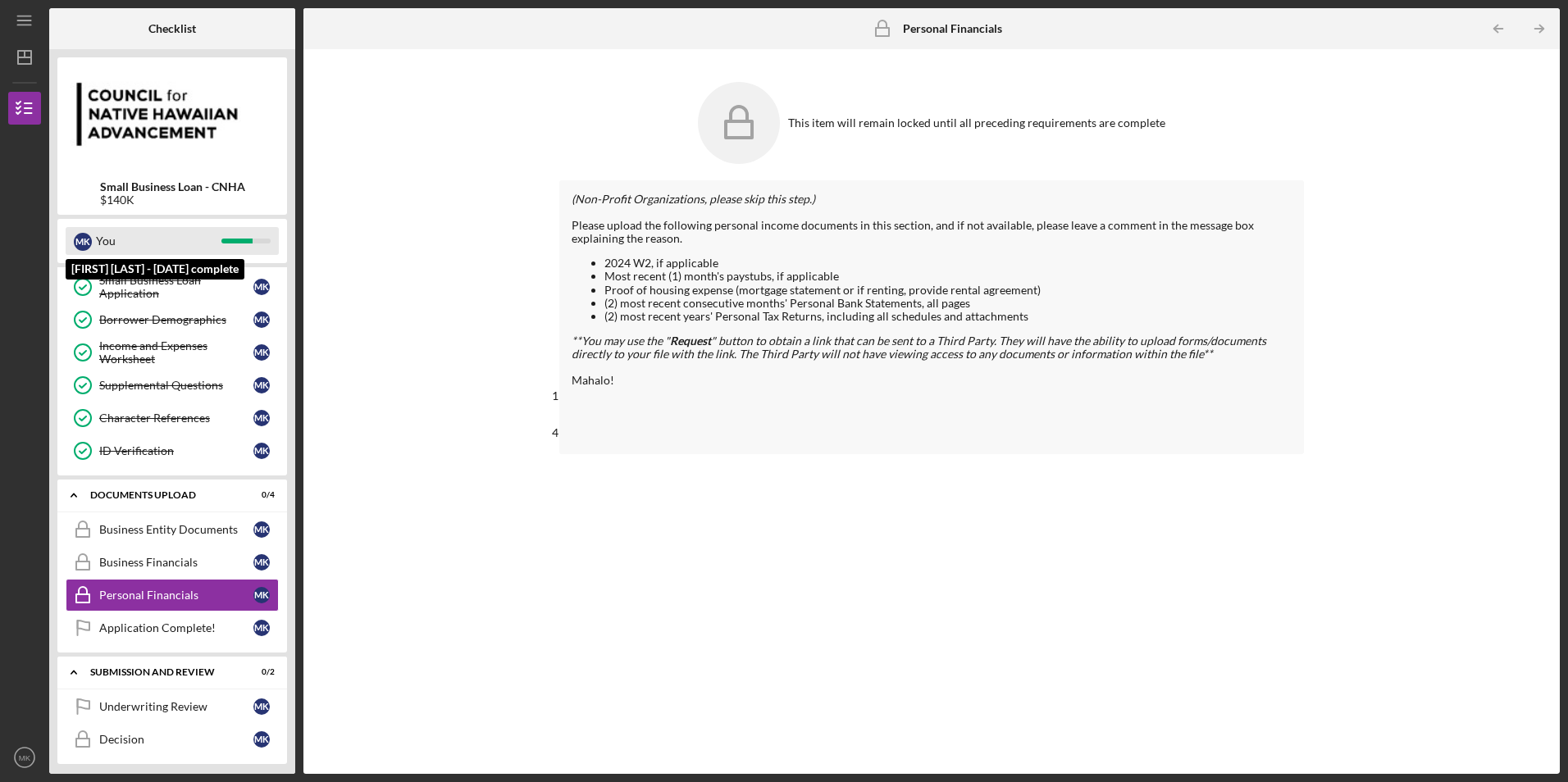 click on "You" at bounding box center [158, 241] 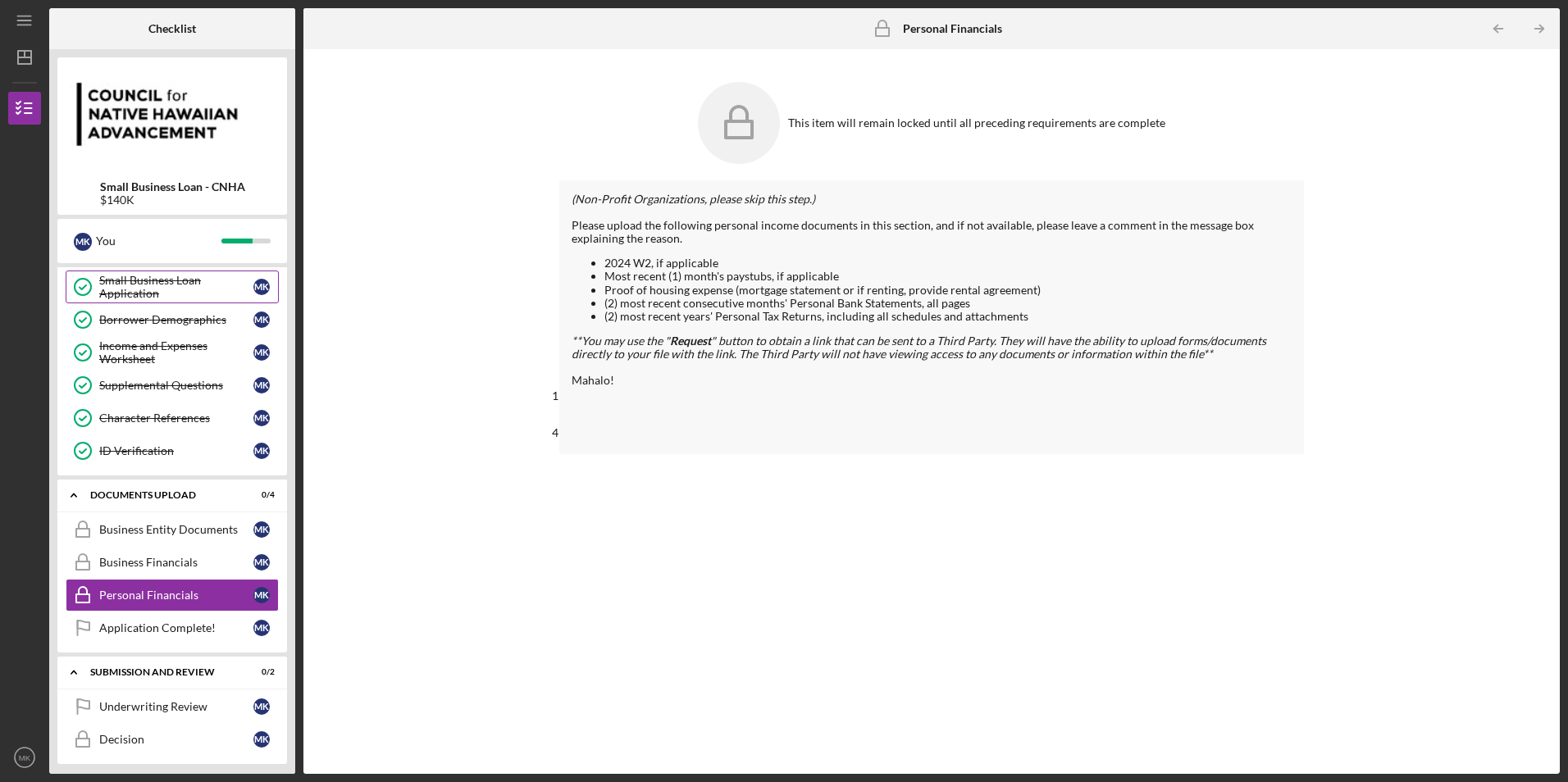click on "Small Business Loan Application" at bounding box center (176, 287) 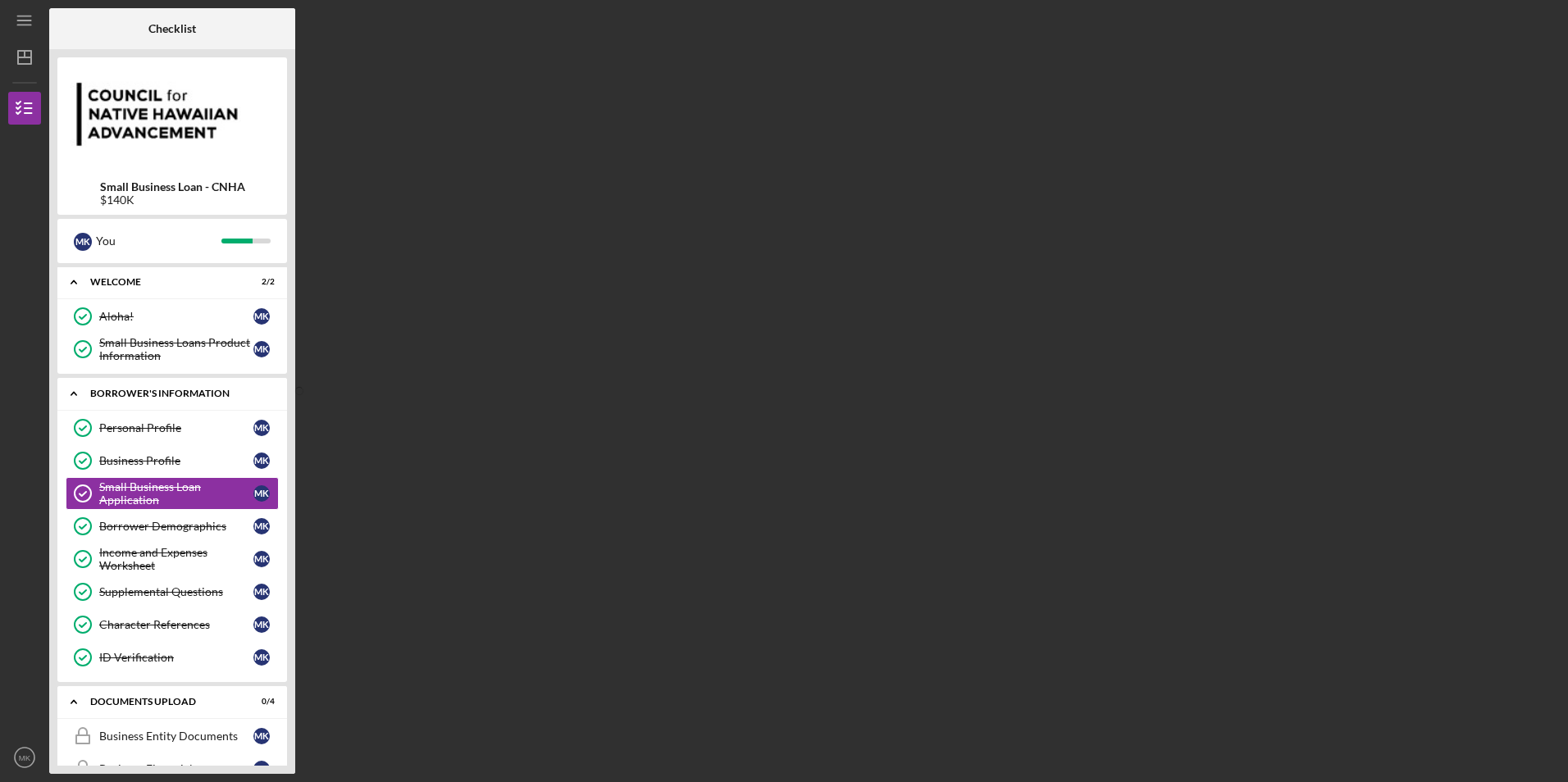 scroll, scrollTop: 0, scrollLeft: 0, axis: both 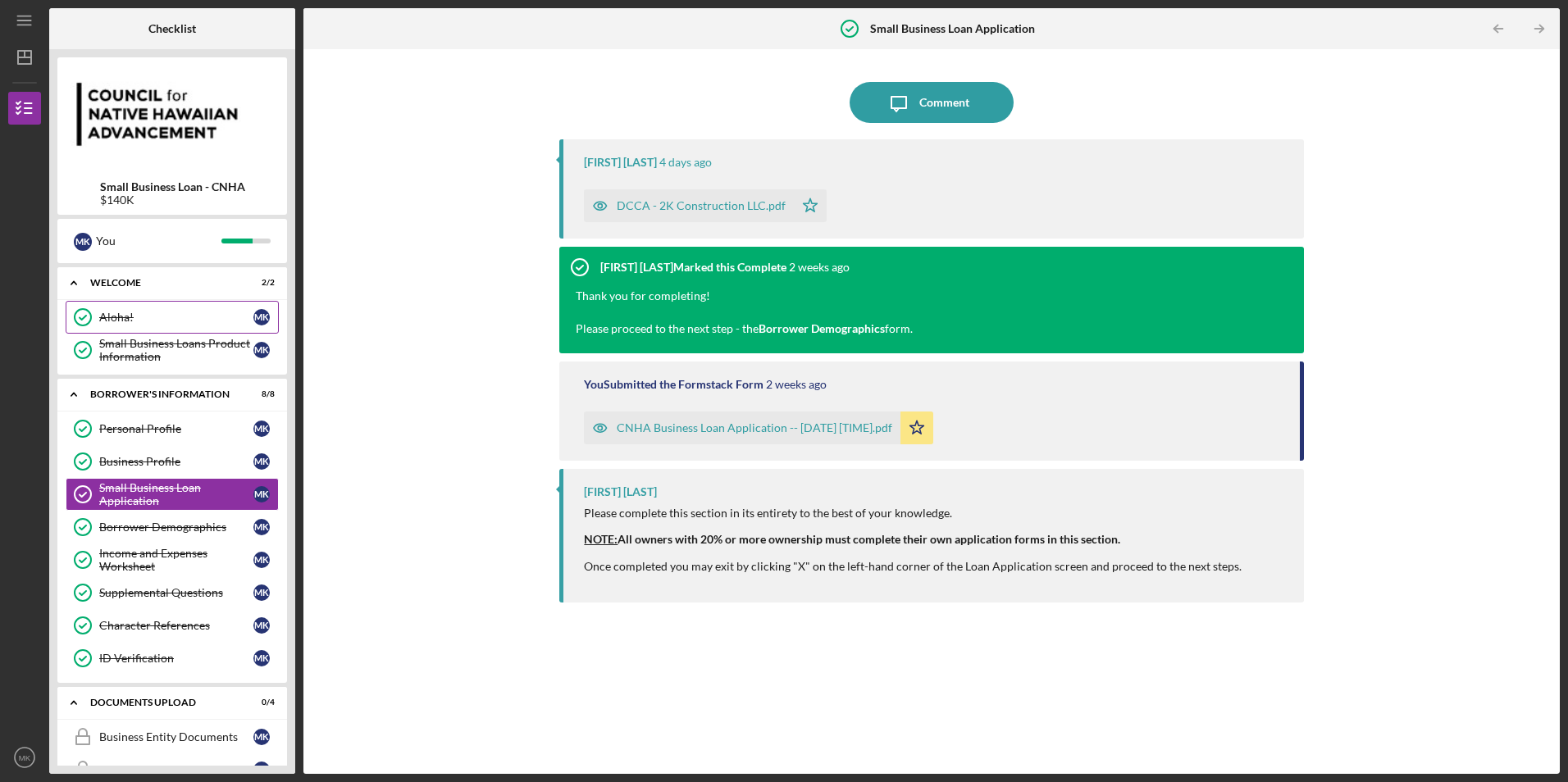 click on "Aloha!" at bounding box center [176, 317] 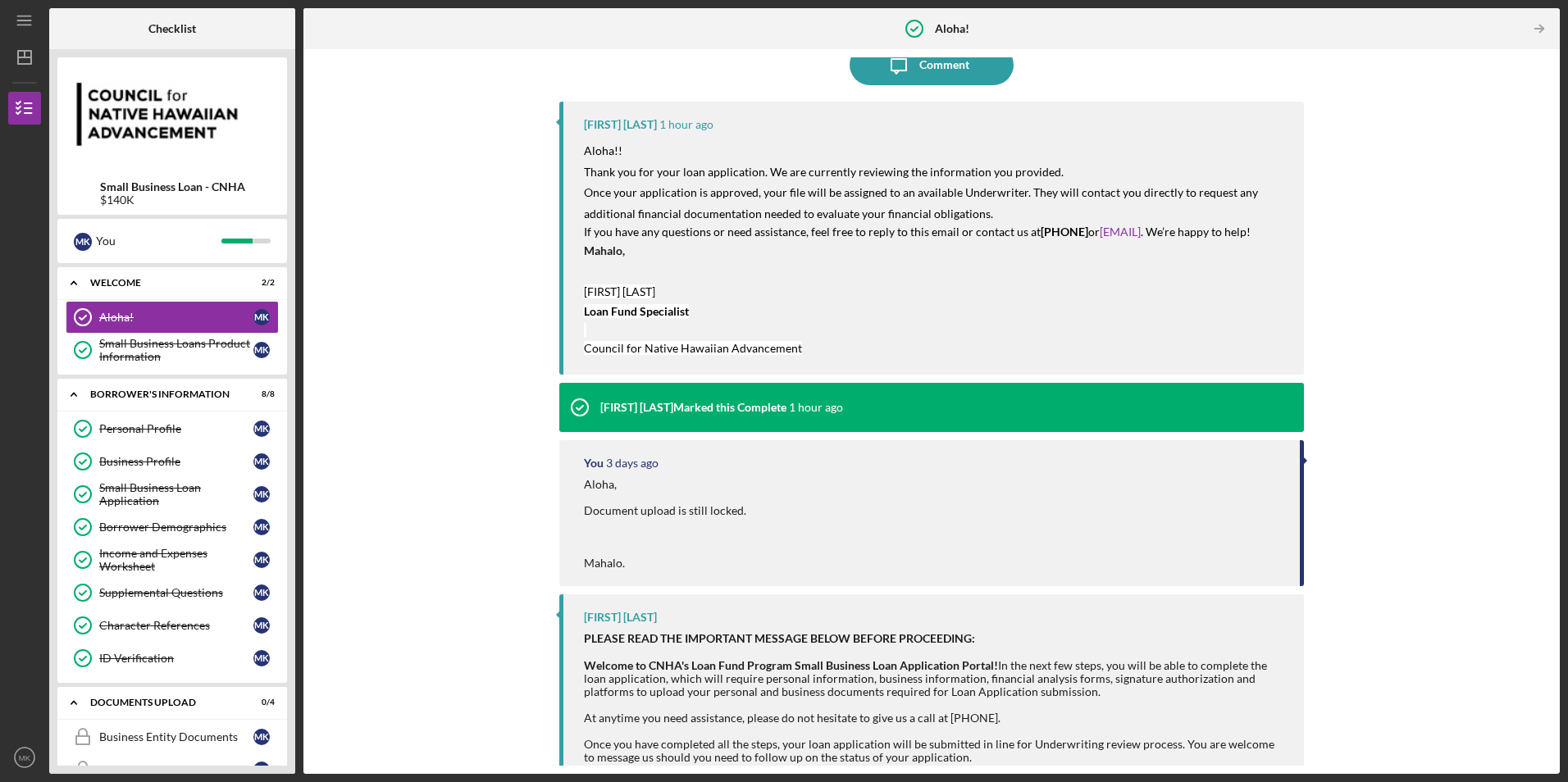 scroll, scrollTop: 0, scrollLeft: 0, axis: both 